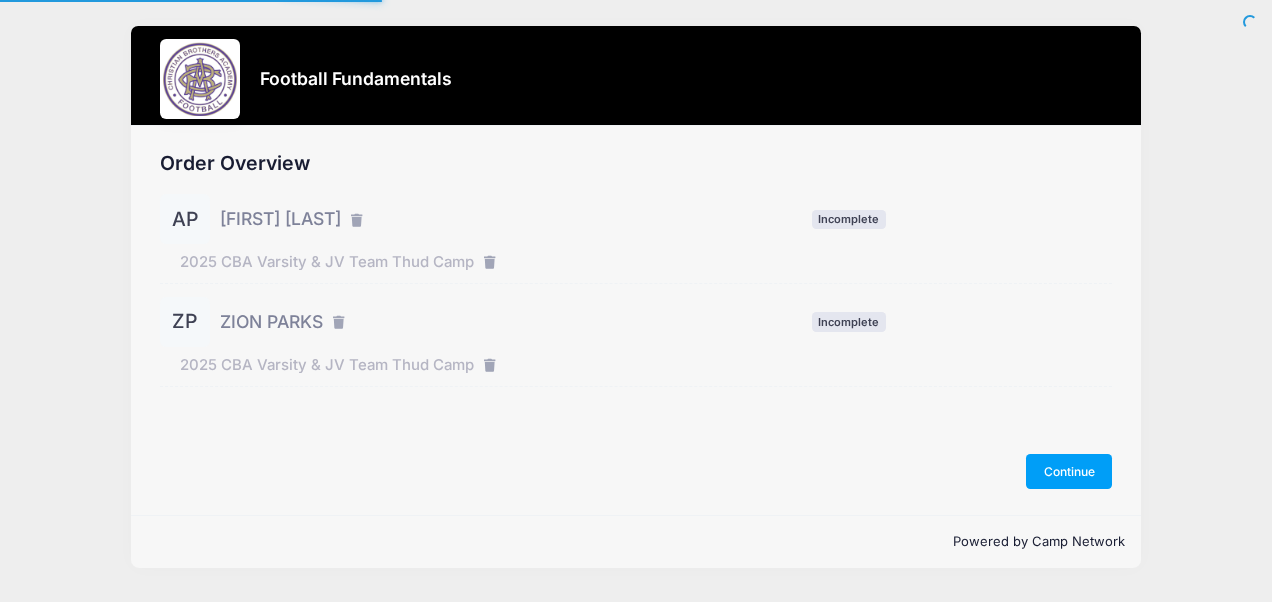 scroll, scrollTop: 0, scrollLeft: 0, axis: both 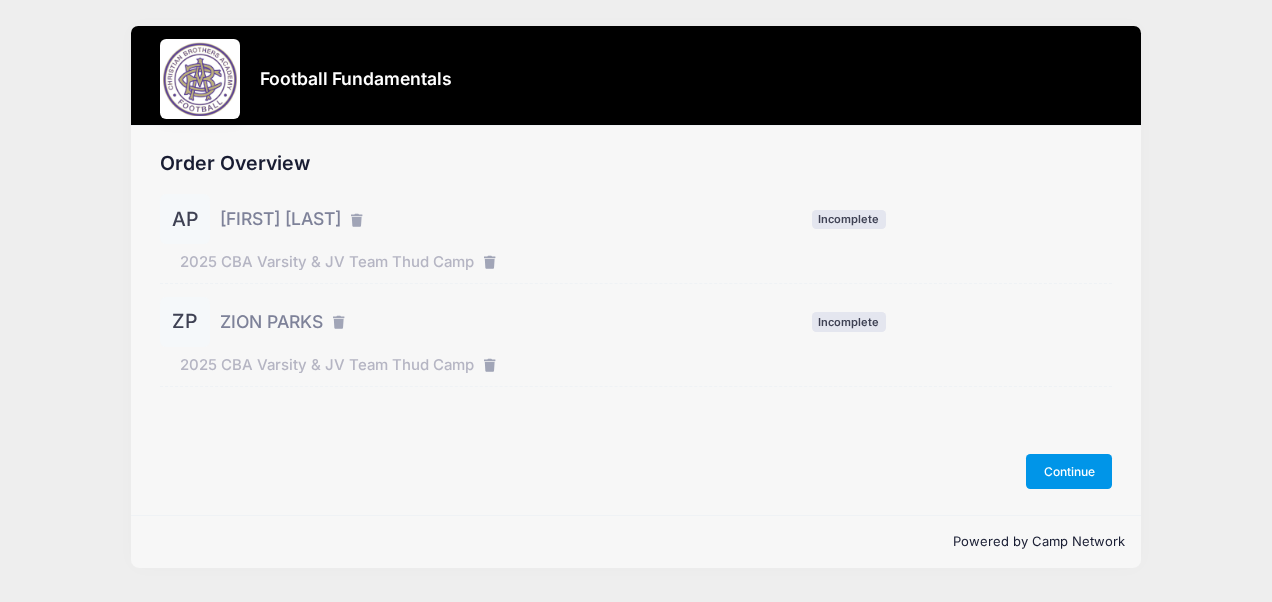 click on "Continue" at bounding box center [1069, 471] 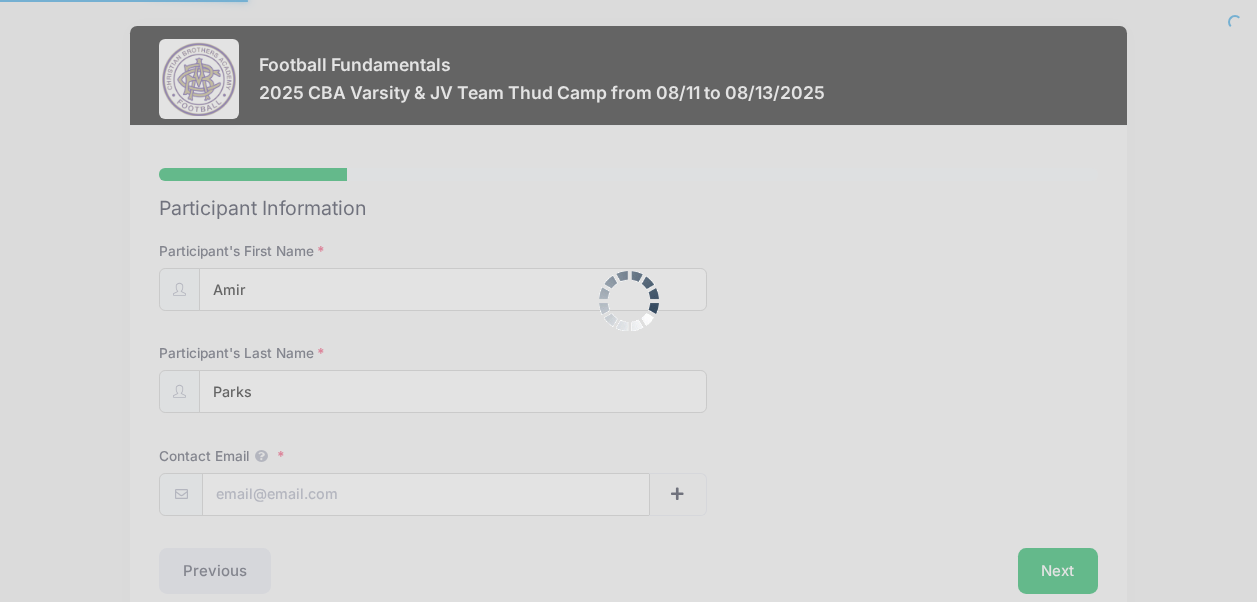 scroll, scrollTop: 0, scrollLeft: 0, axis: both 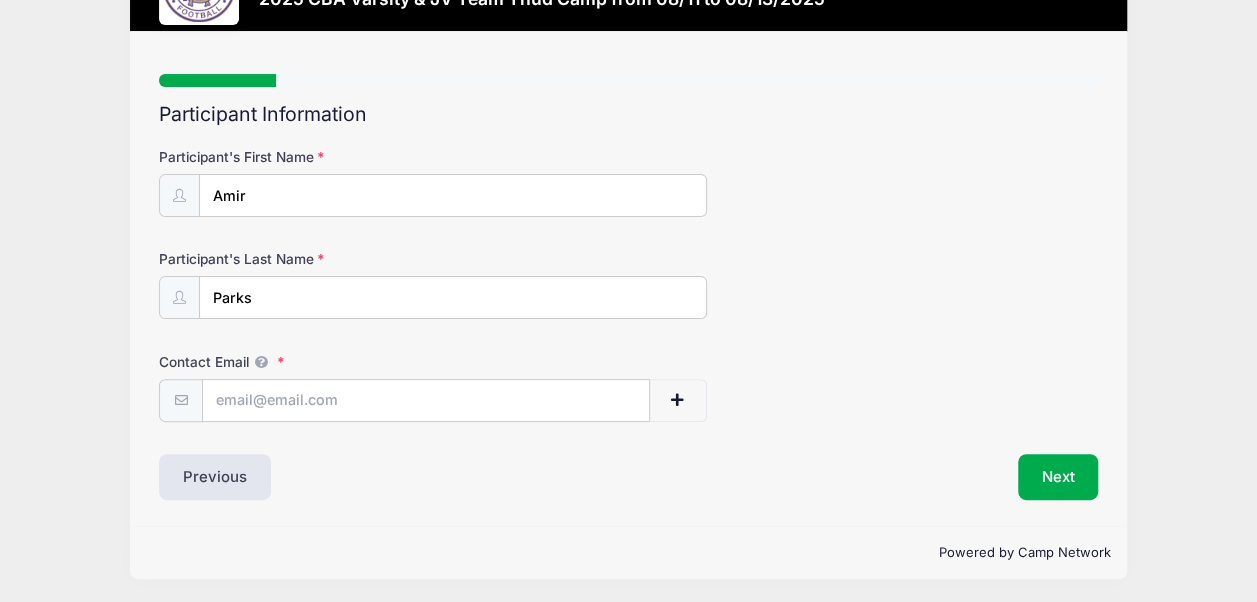 click on "Participant Information
Participant's First Name
Amir
Participant's Last Name
Parks
Contact Email
Contact Email # NN" at bounding box center (628, 301) 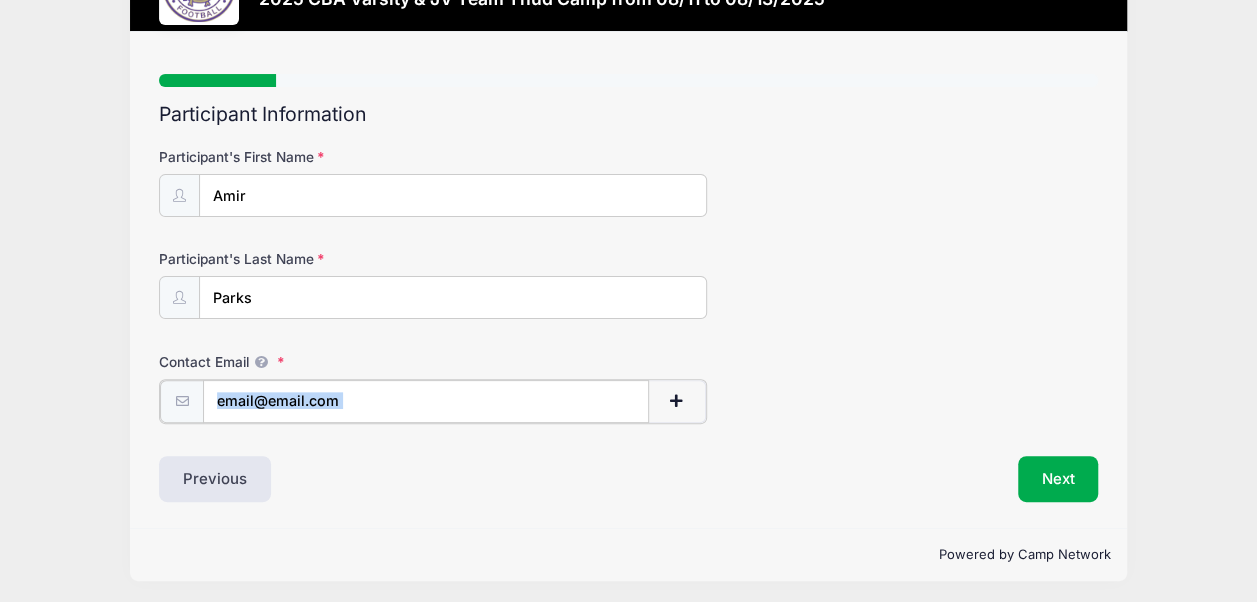 click on "Contact Email" at bounding box center (426, 401) 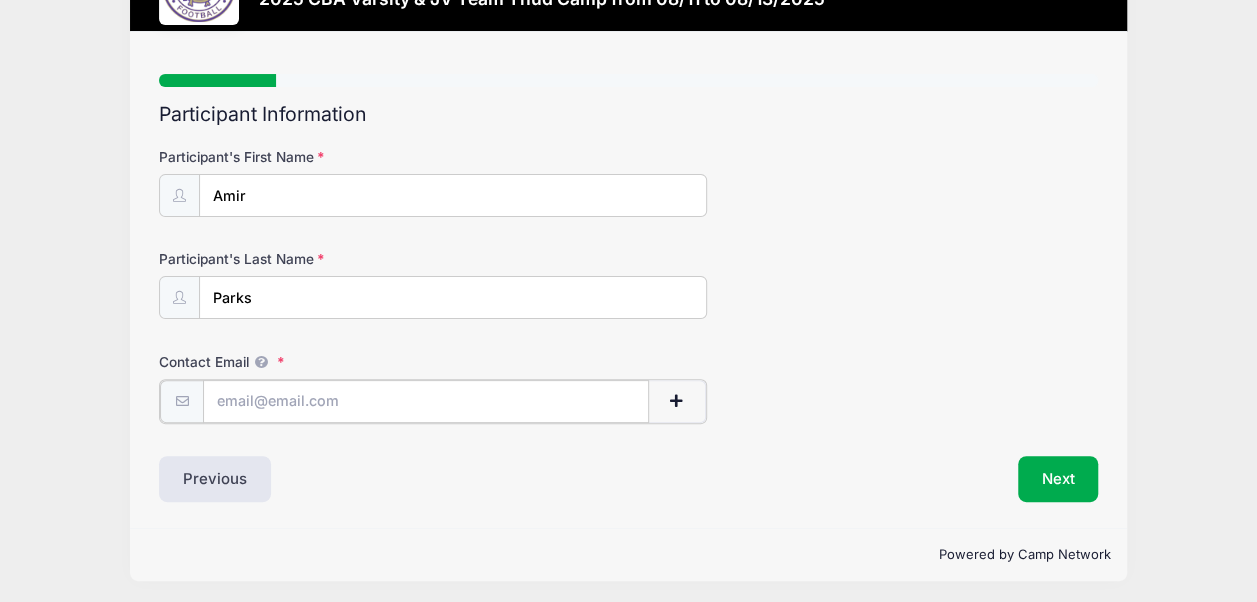 type on "iamdaniparks@gmail.com" 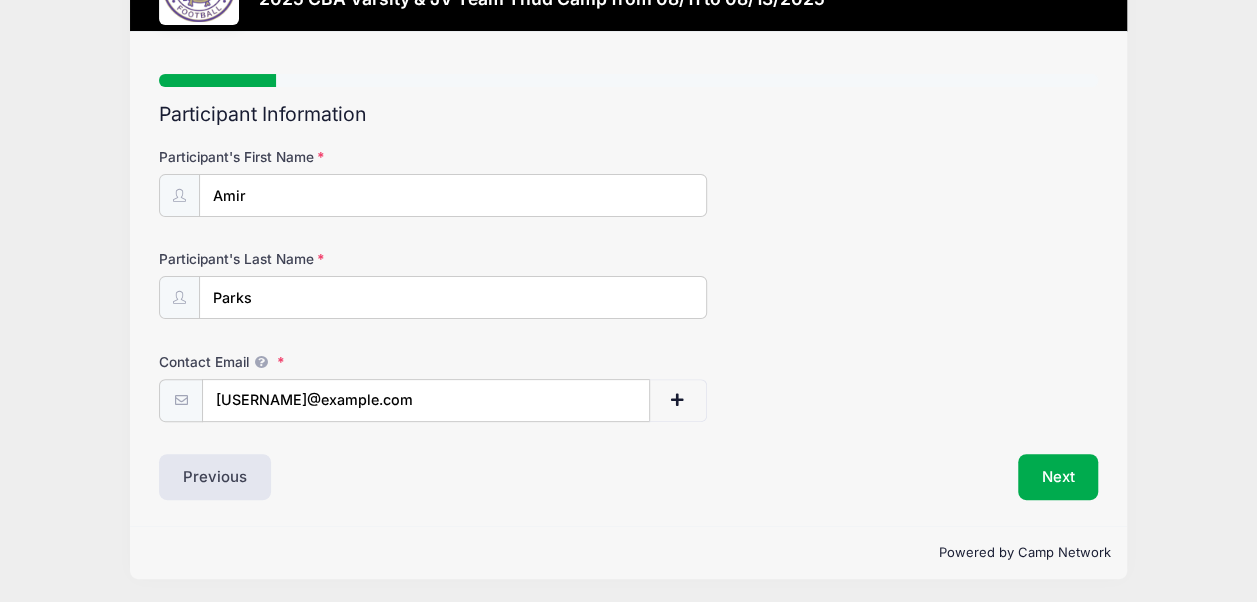 click on "Participant's Last Name
Parks" at bounding box center [628, 284] 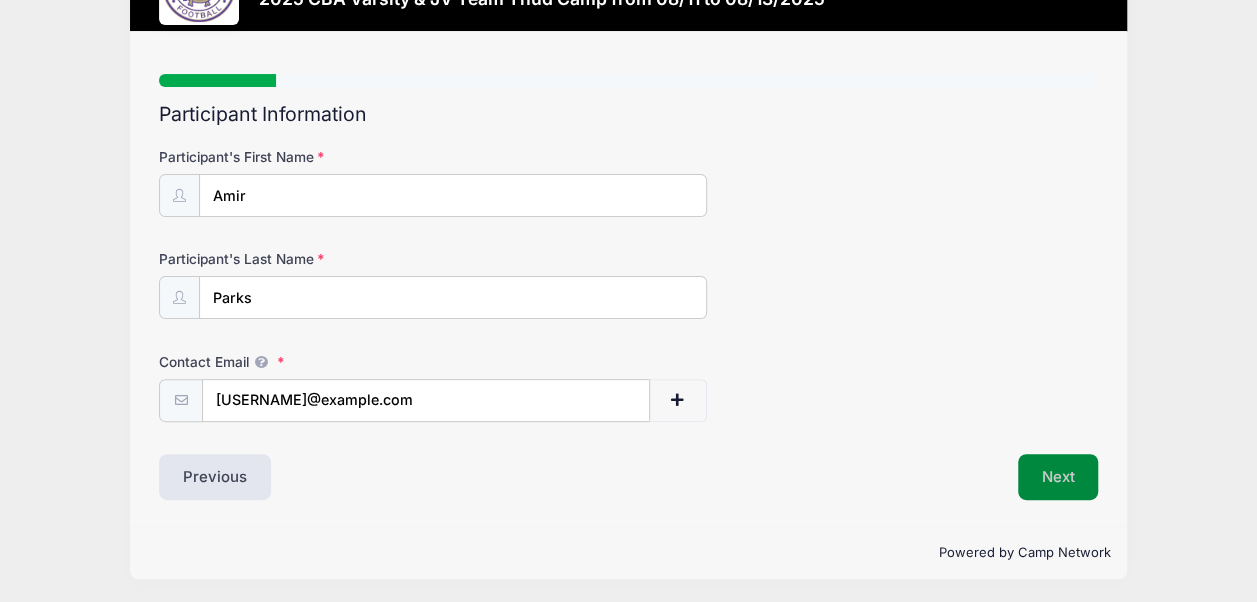 click on "Next" at bounding box center (1058, 477) 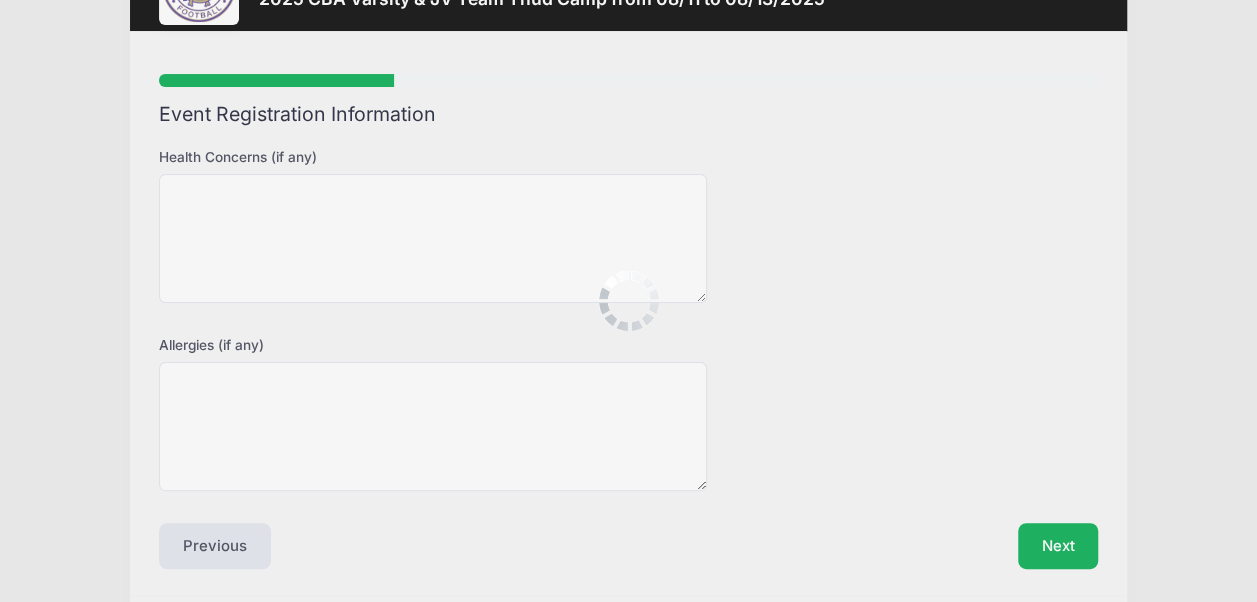 scroll, scrollTop: 0, scrollLeft: 0, axis: both 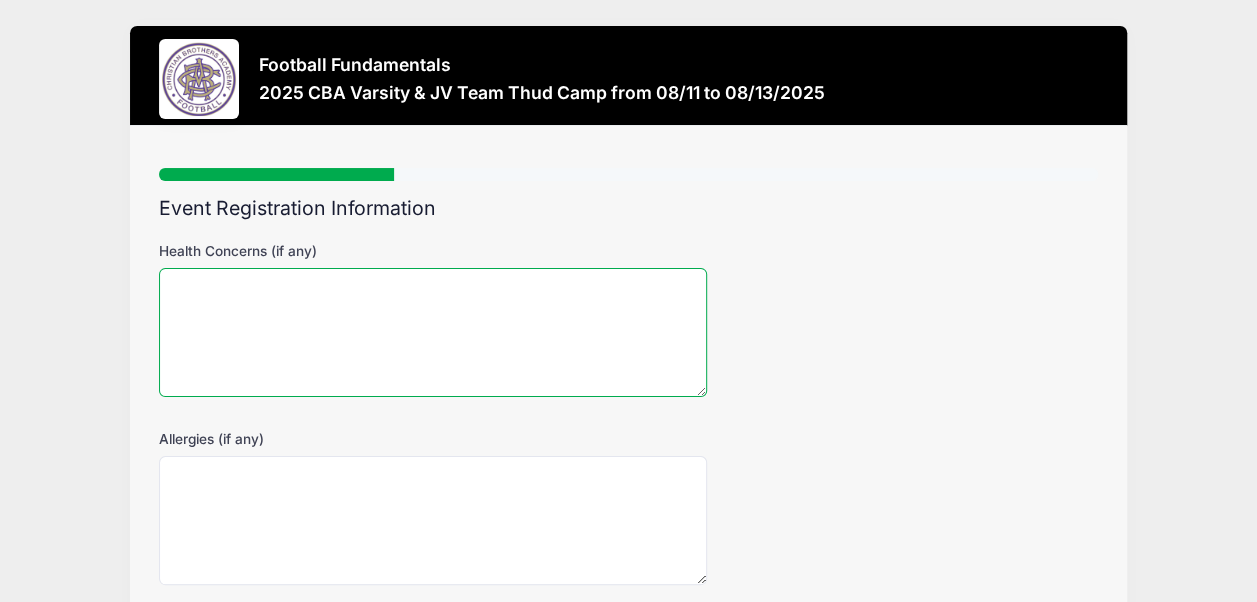 click on "Health Concerns (if any)" at bounding box center (433, 332) 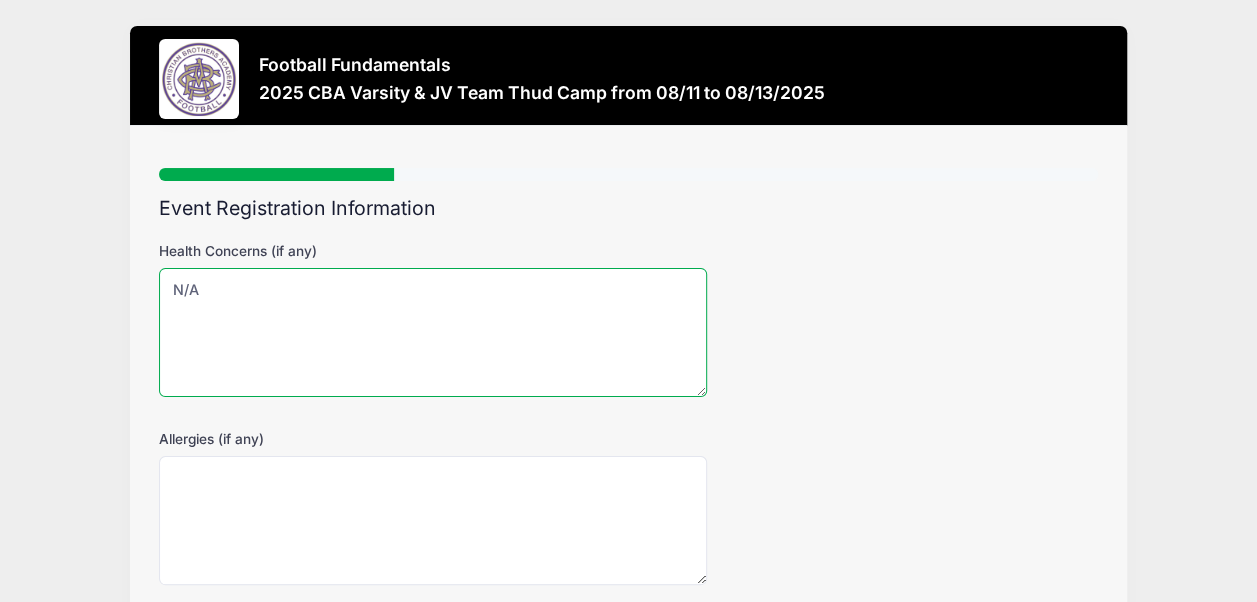 click on "N/A" at bounding box center (433, 332) 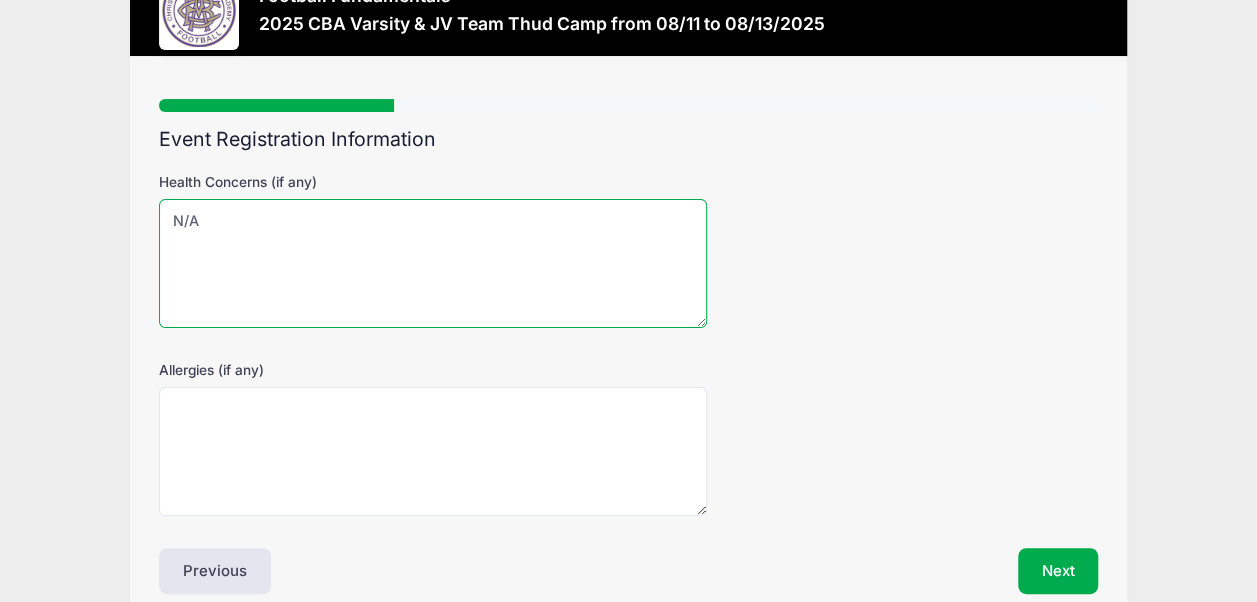 scroll, scrollTop: 100, scrollLeft: 0, axis: vertical 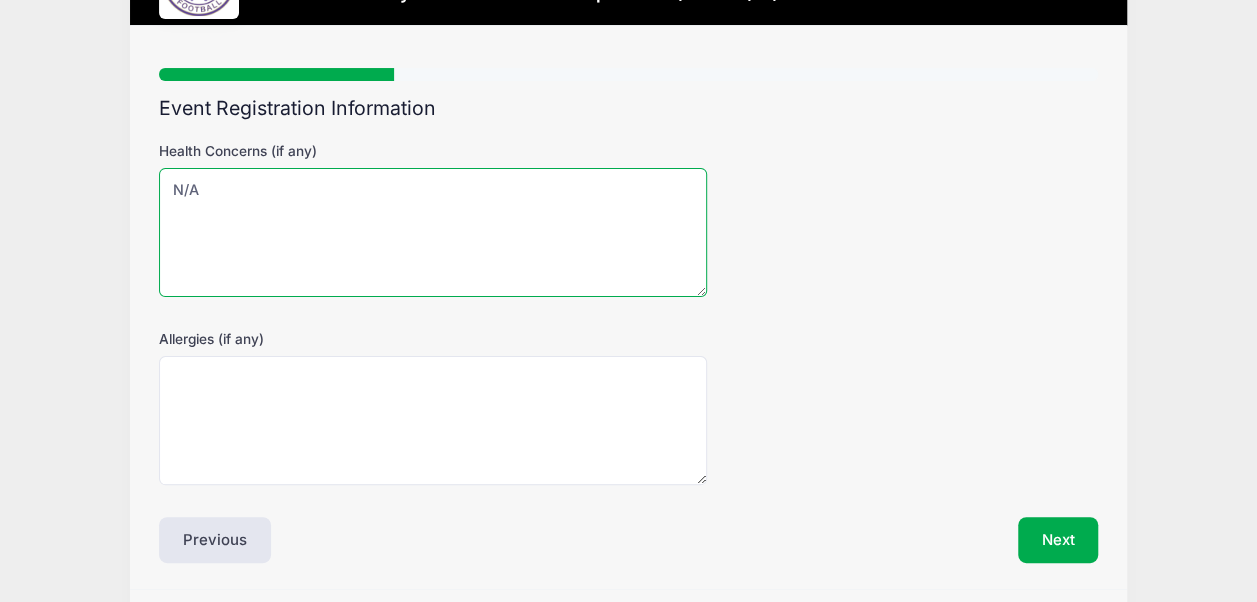 type on "N/A" 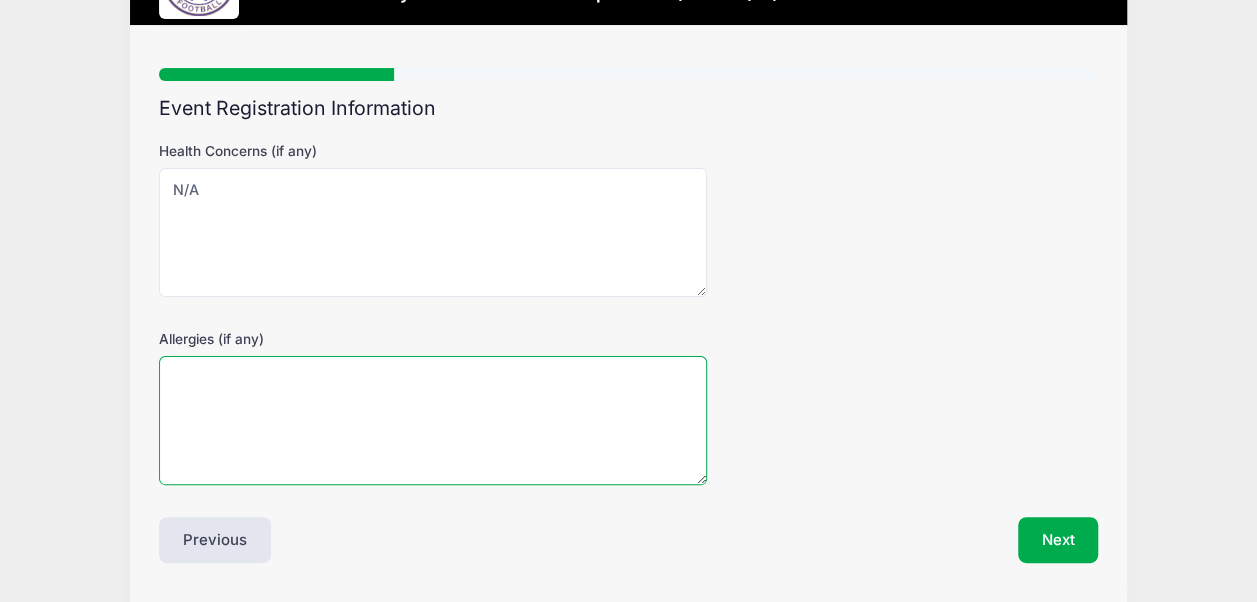 drag, startPoint x: 254, startPoint y: 406, endPoint x: 254, endPoint y: 384, distance: 22 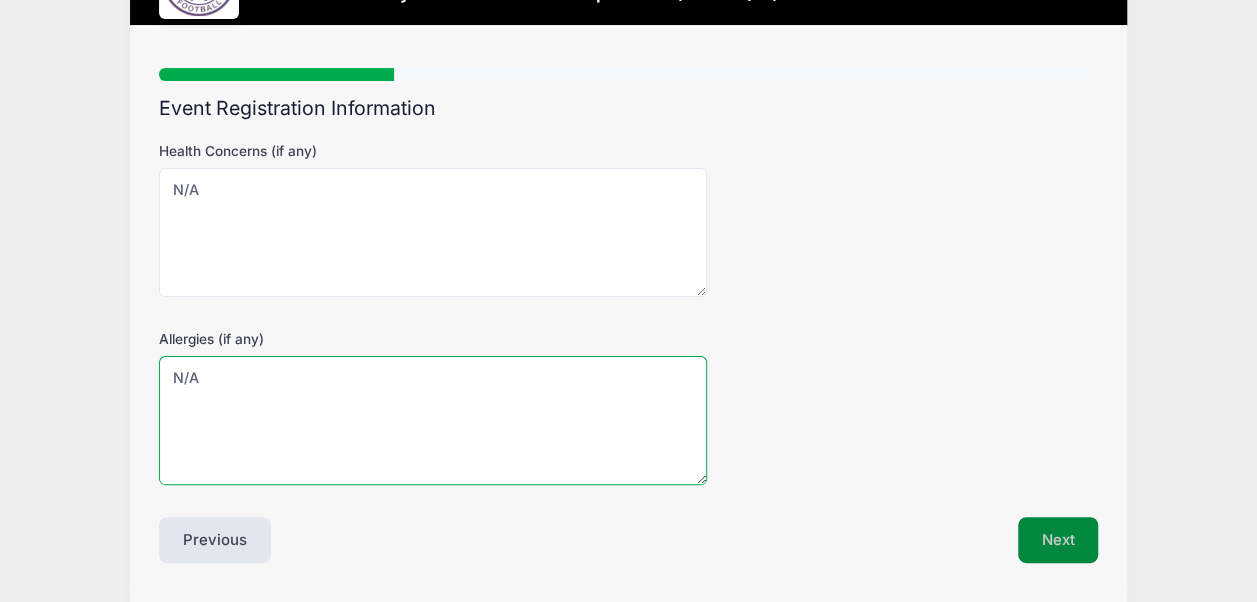 type on "N/A" 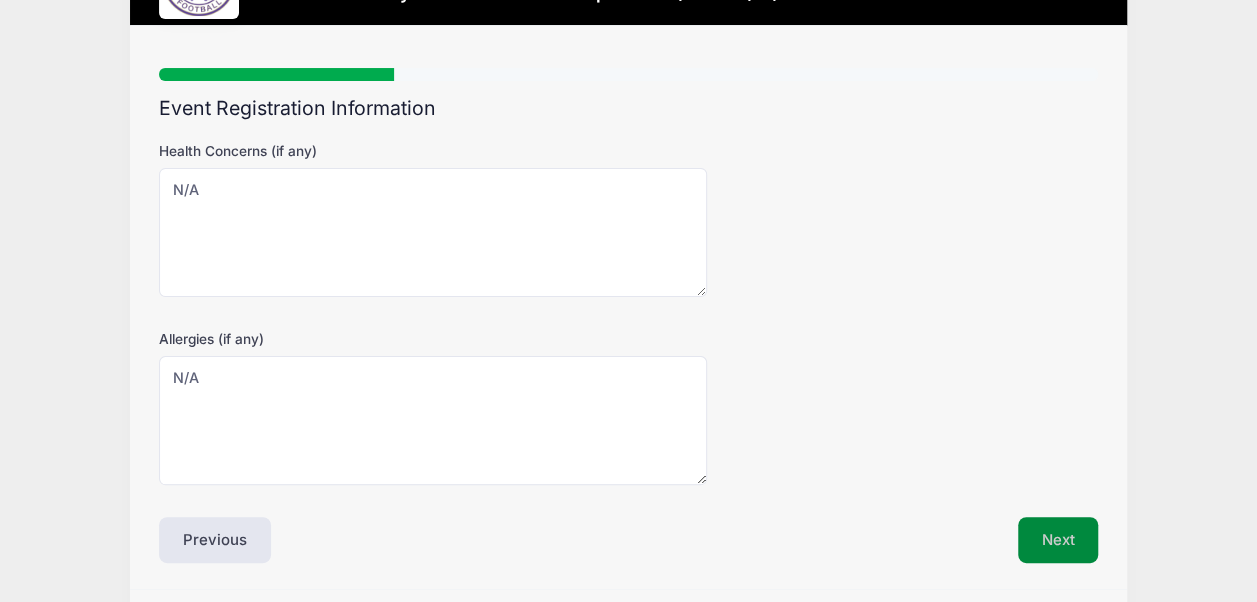 click on "Next" at bounding box center [1058, 540] 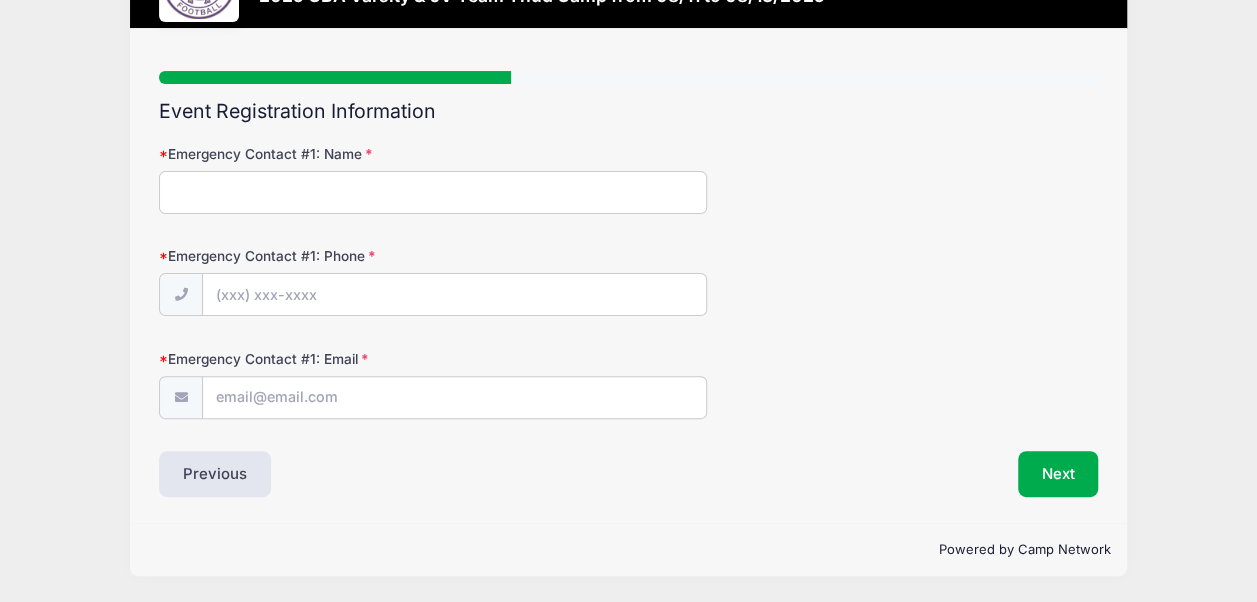 scroll, scrollTop: 0, scrollLeft: 0, axis: both 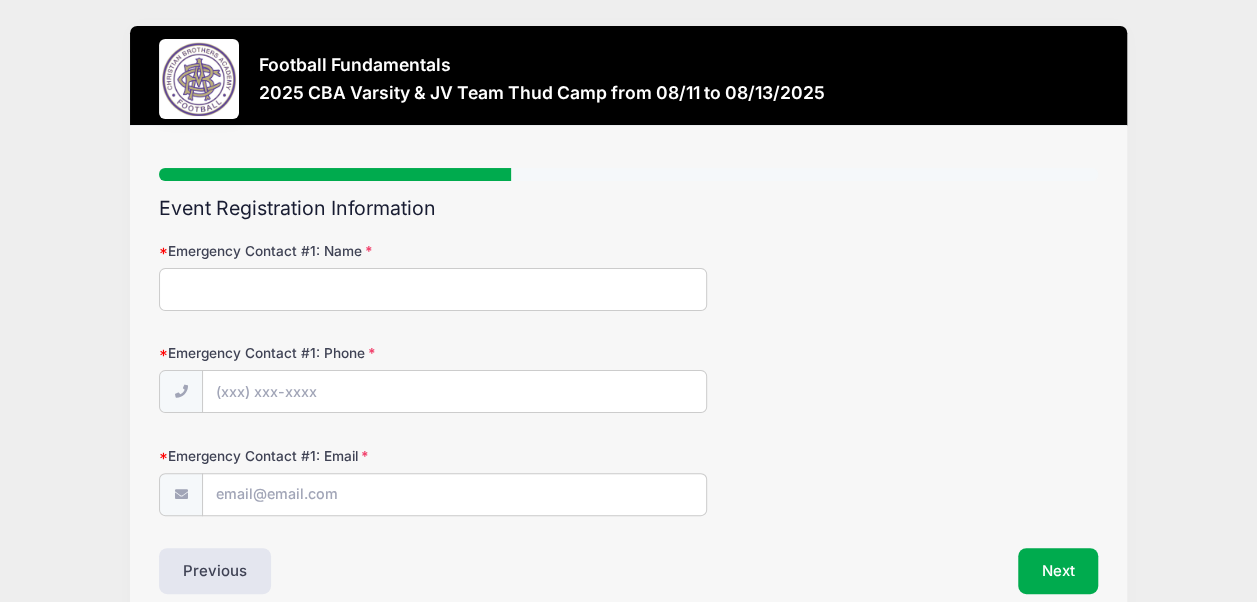 click on "Emergency Contact #1: Name" at bounding box center [433, 289] 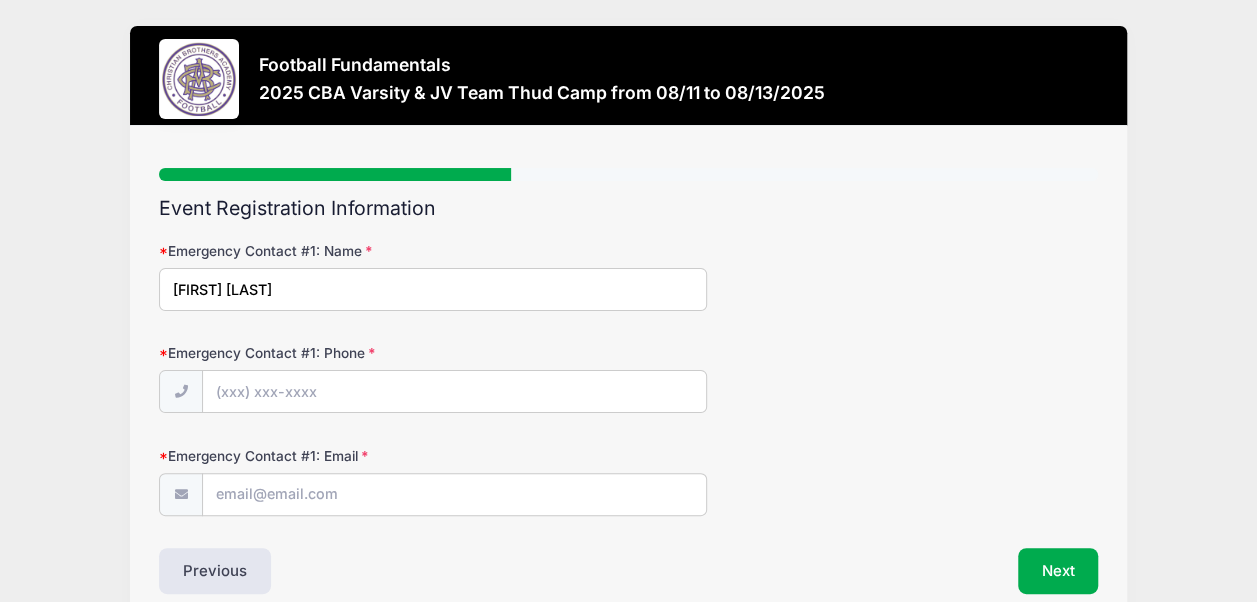 type on "[FIRST] [LAST]" 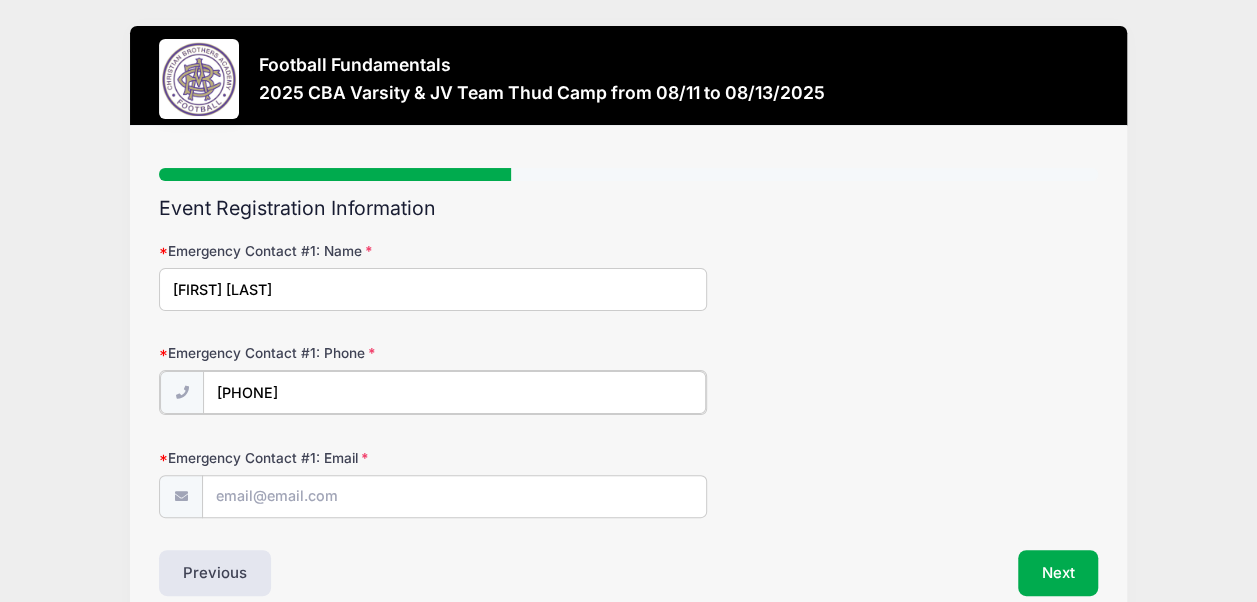type on "[PHONE]" 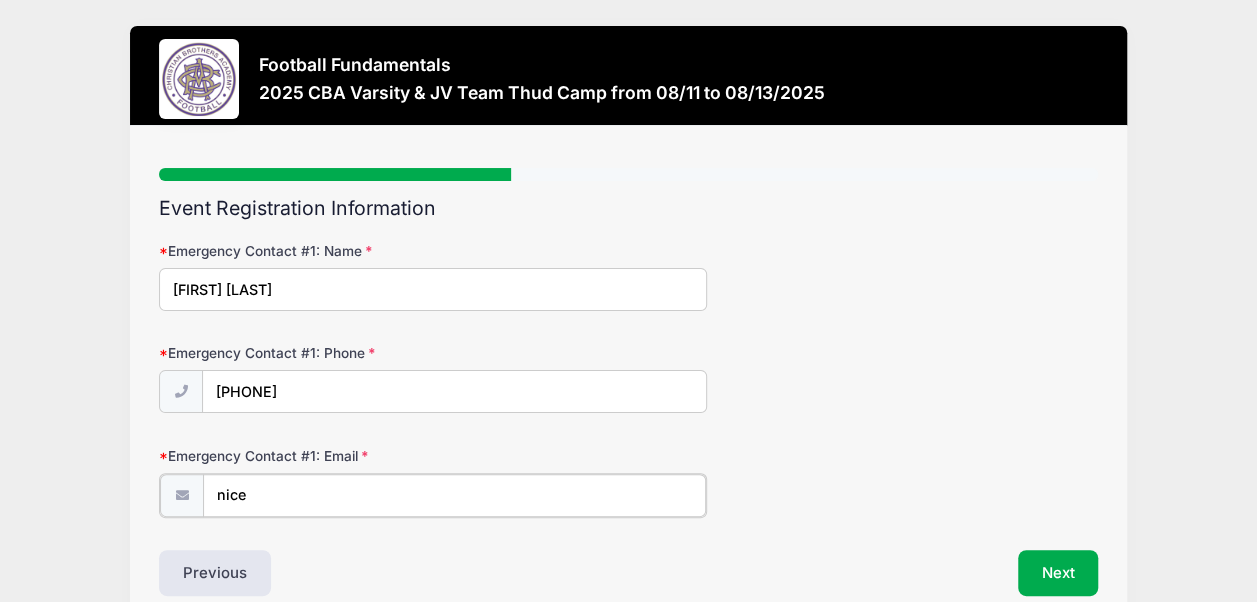 type on "[EMAIL]" 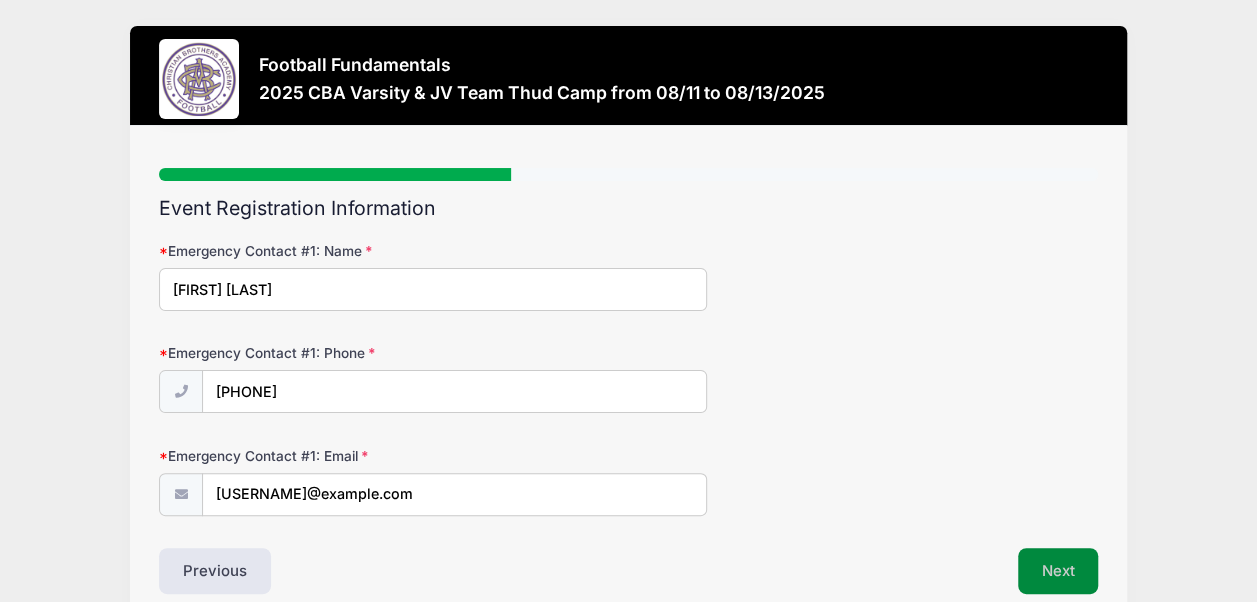 type 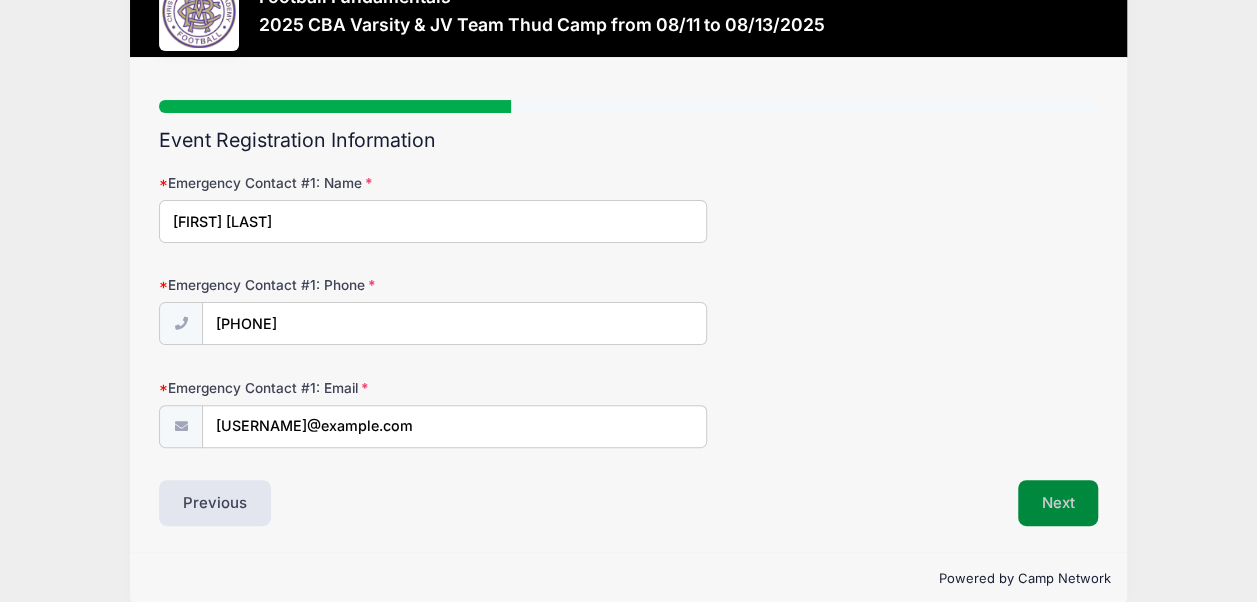 scroll, scrollTop: 94, scrollLeft: 0, axis: vertical 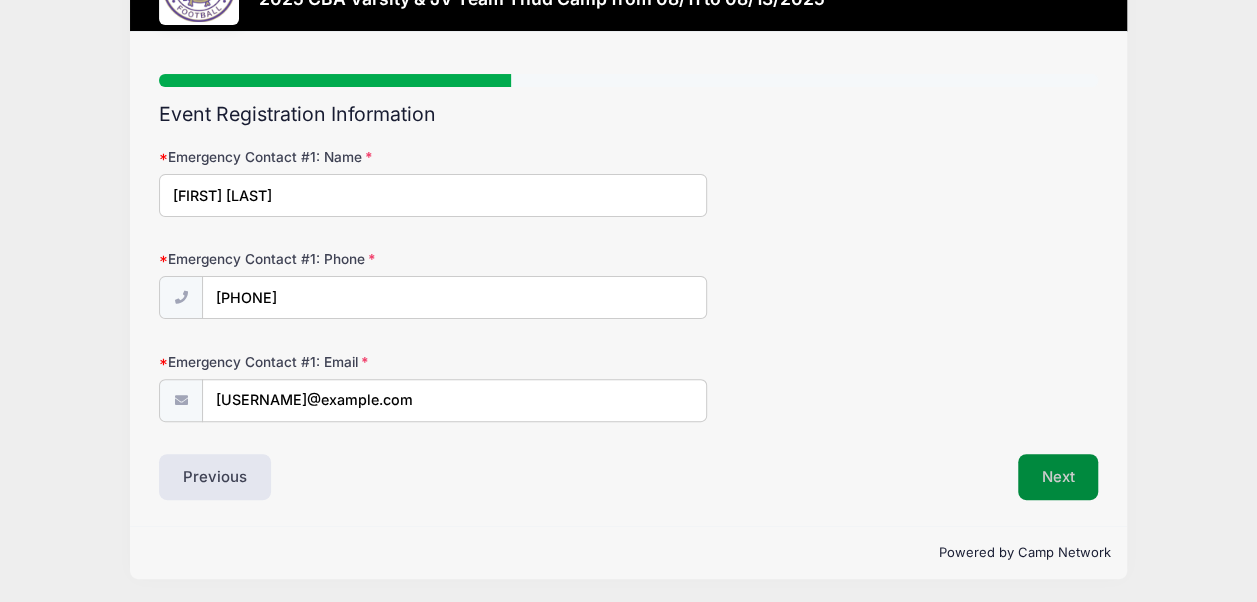 click on "Next" at bounding box center (1058, 477) 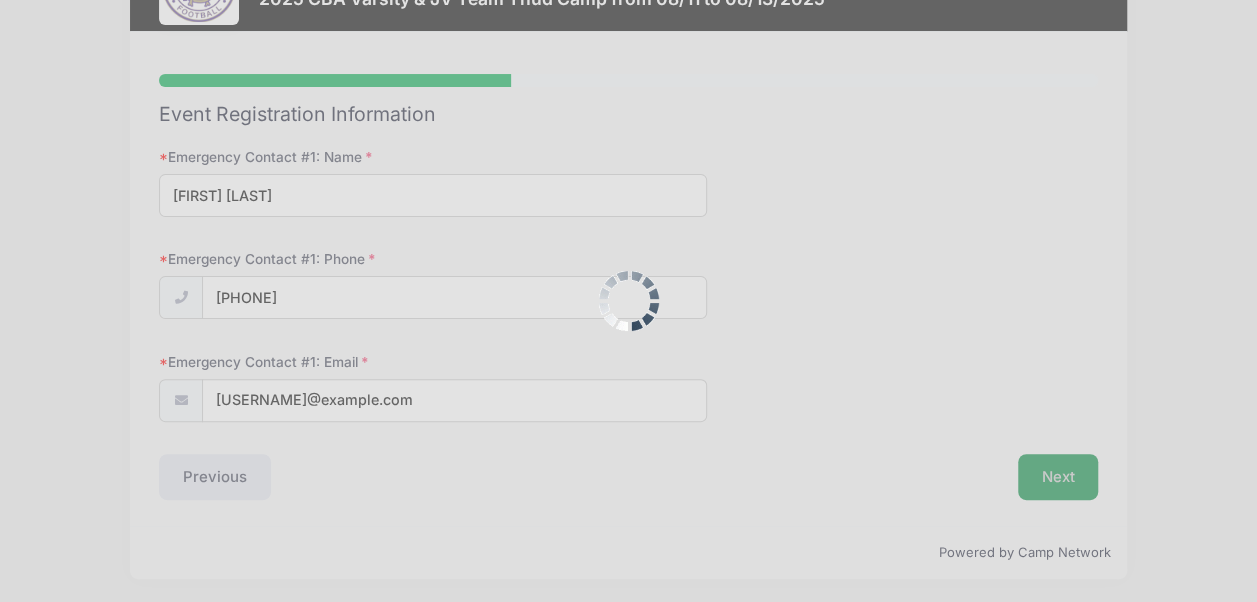 scroll, scrollTop: 0, scrollLeft: 0, axis: both 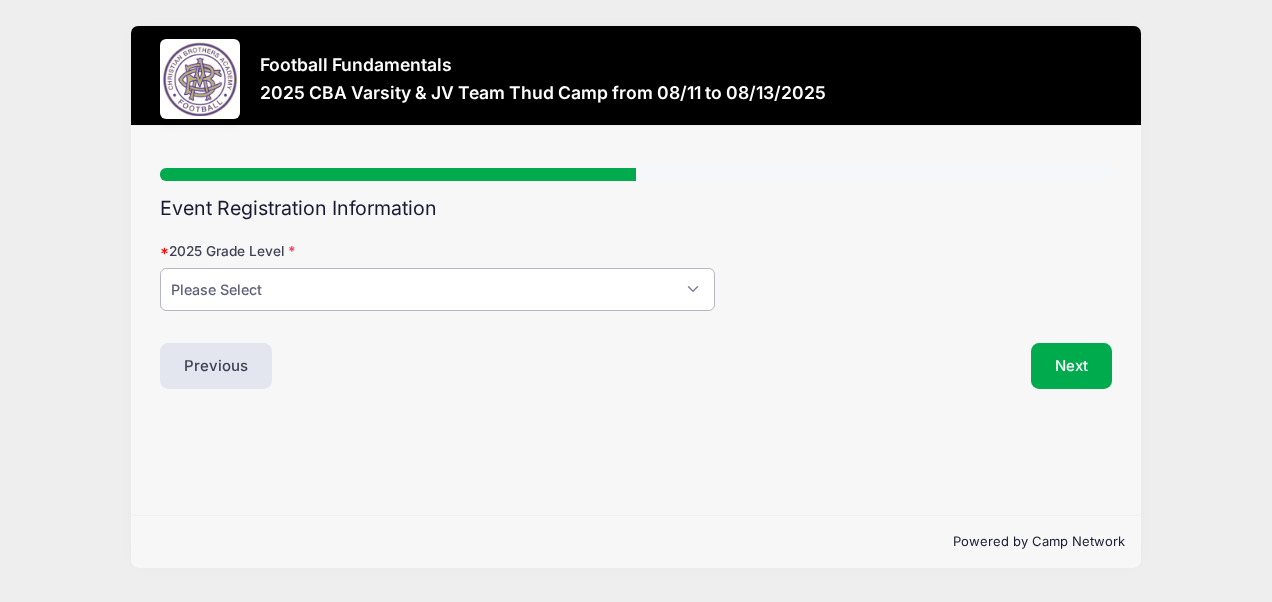 click on "Please Select 8
9
10
11
12" at bounding box center [437, 289] 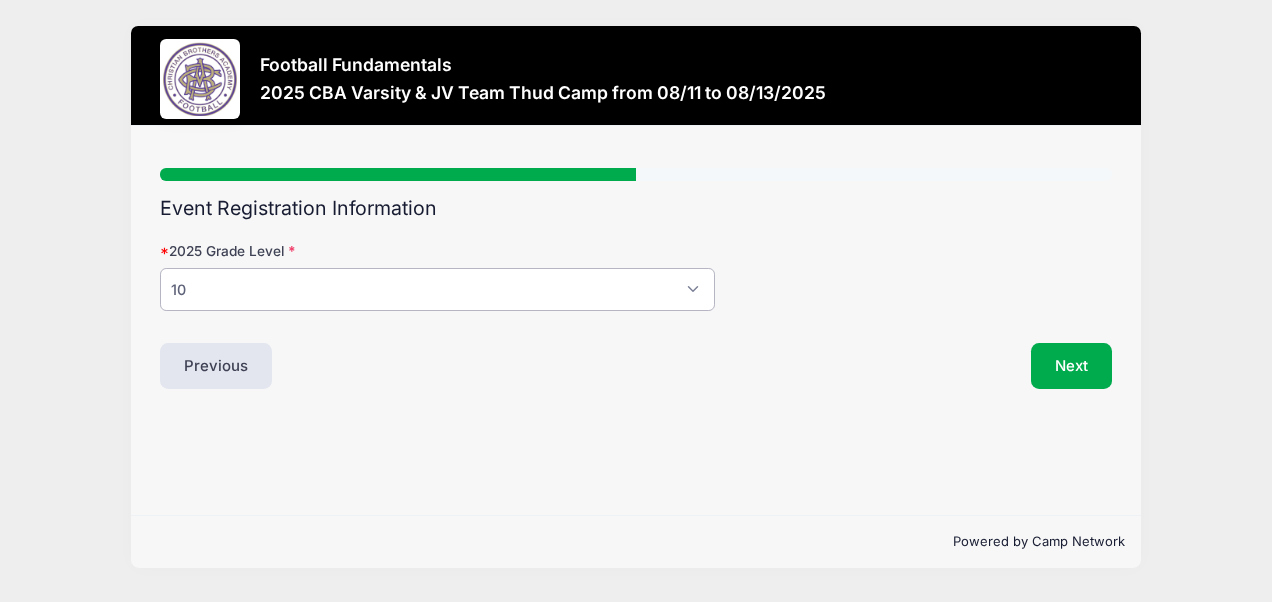 click on "Please Select 8
9
10
11
12" at bounding box center (437, 289) 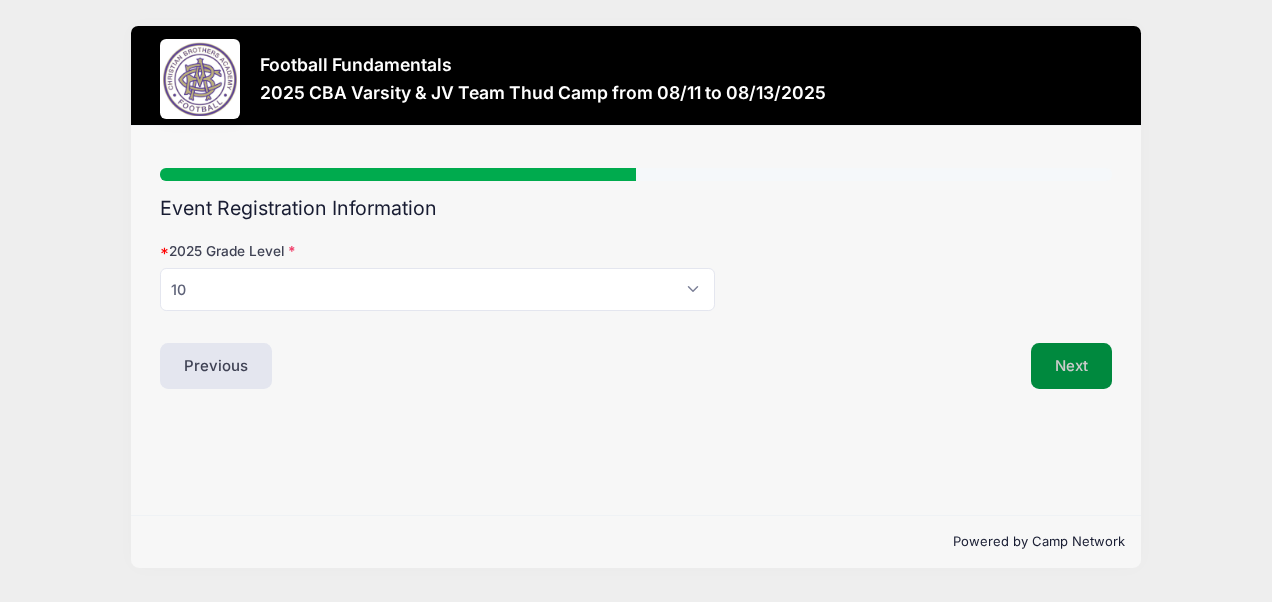 click on "Next" at bounding box center (1071, 366) 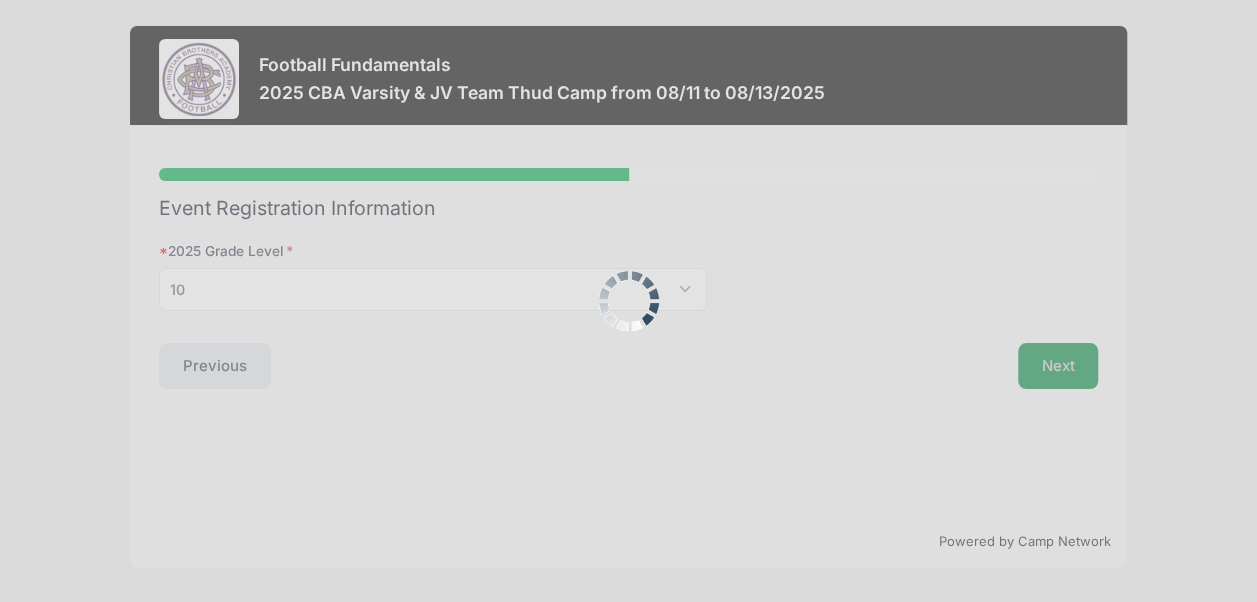 scroll, scrollTop: 0, scrollLeft: 0, axis: both 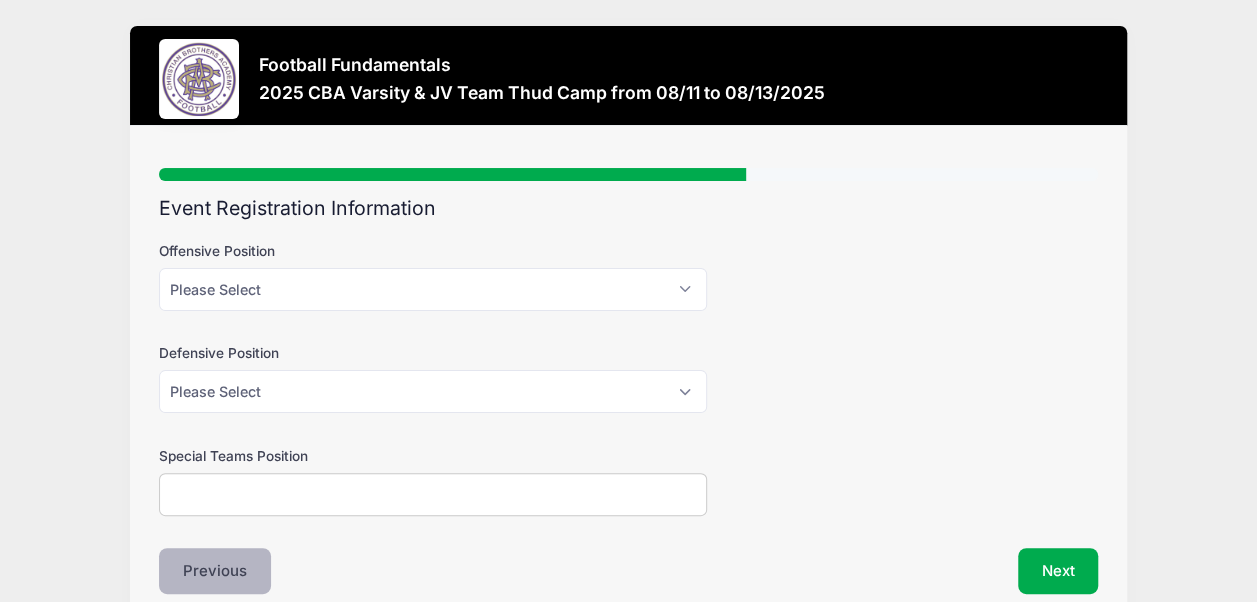 click on "Previous" at bounding box center [215, 571] 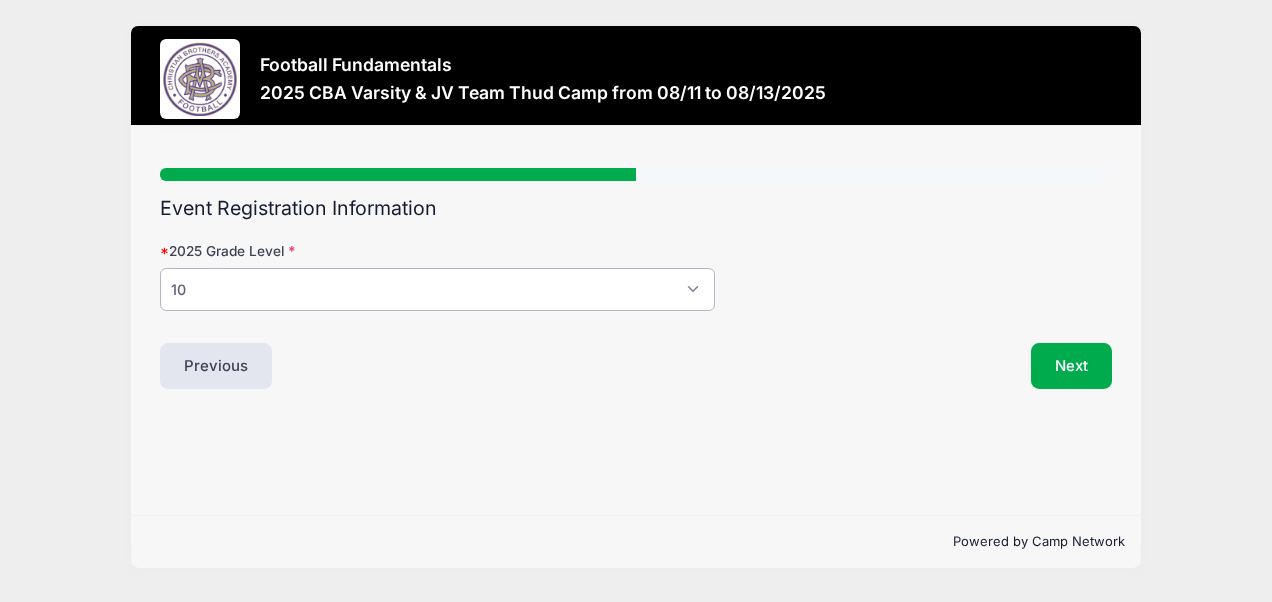 click on "Please Select 8
9
10
11
12" at bounding box center (437, 289) 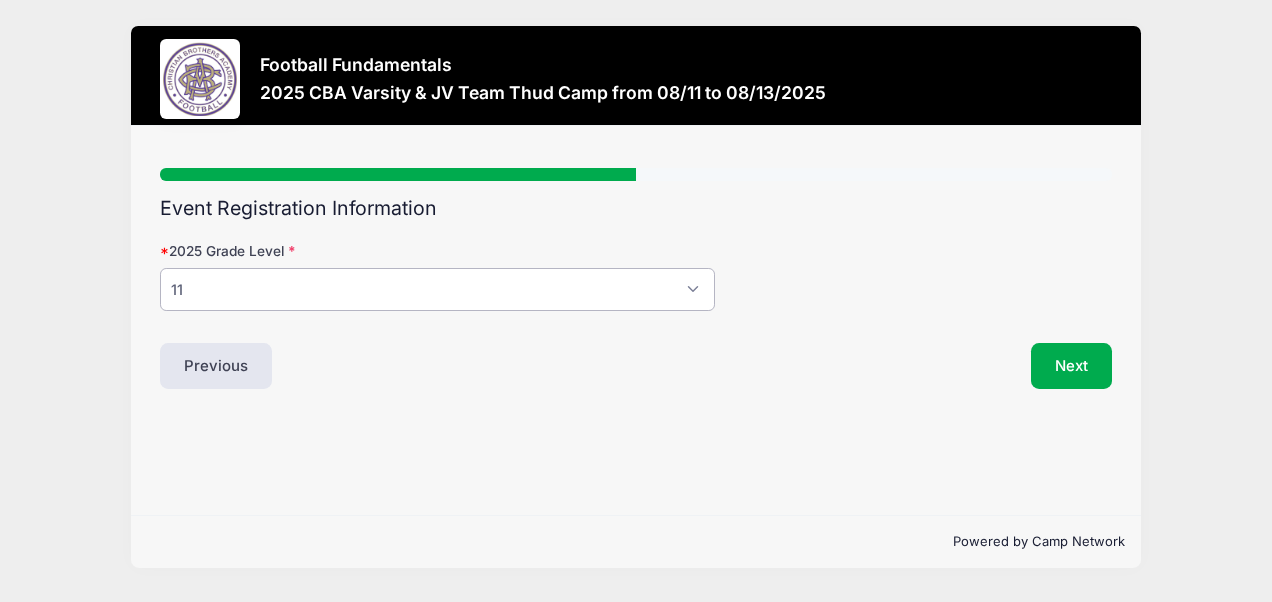 click on "Please Select 8
9
10
11
12" at bounding box center (437, 289) 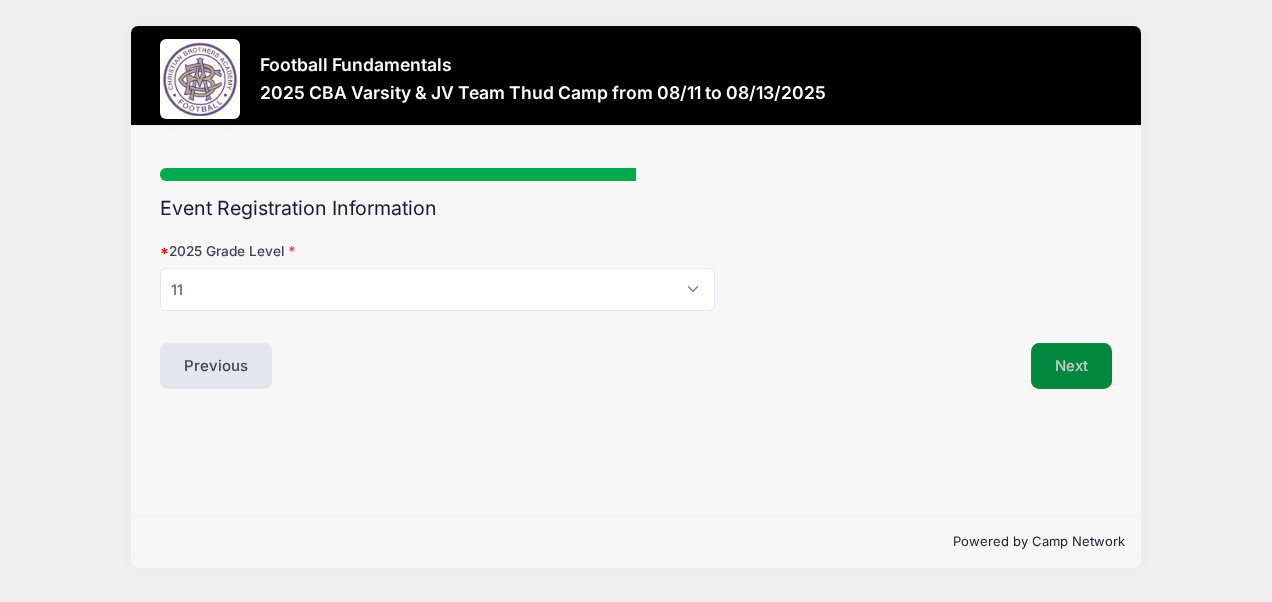 click on "Next" at bounding box center (1071, 366) 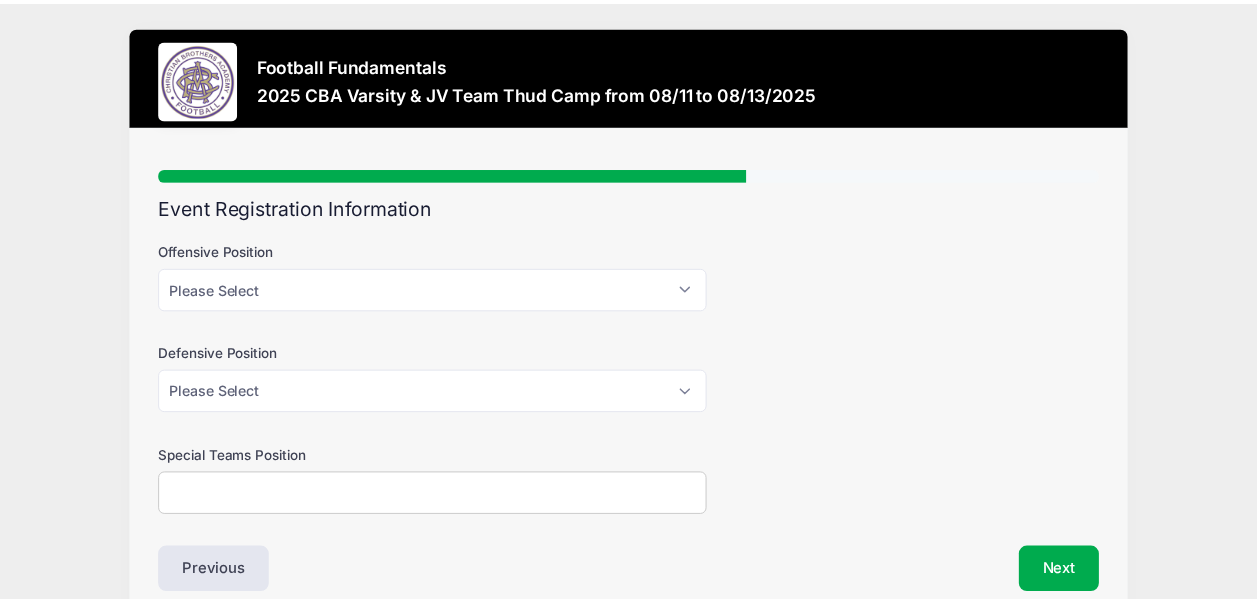 scroll, scrollTop: 0, scrollLeft: 0, axis: both 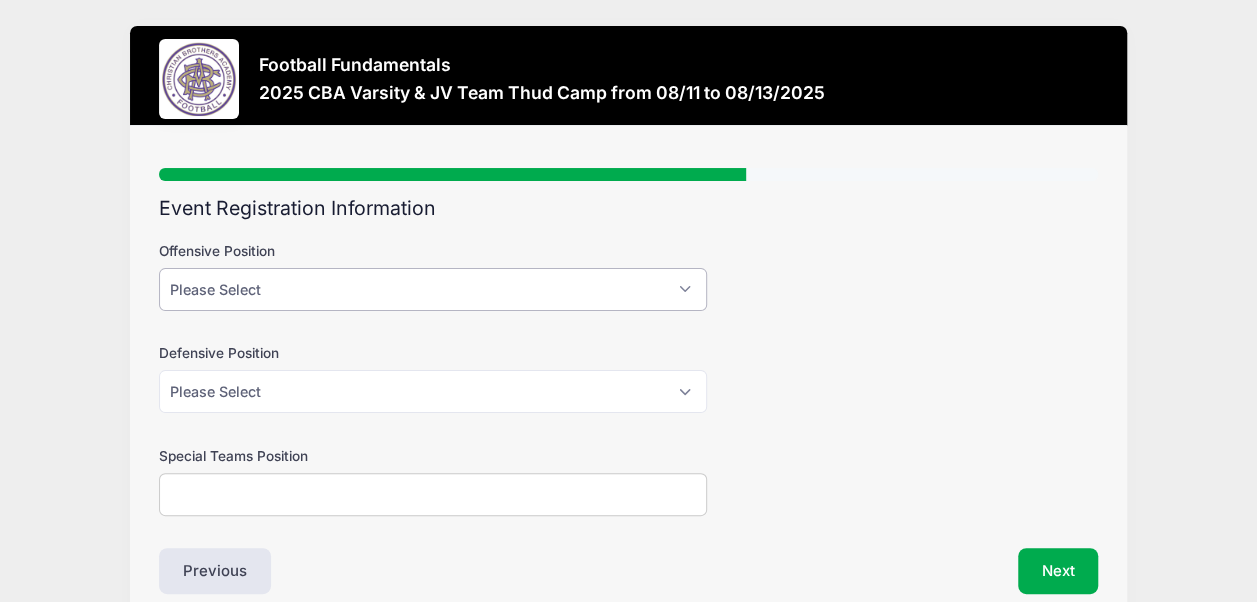 click on "Please Select QB
WR
RB
H/TE
OL" at bounding box center [433, 289] 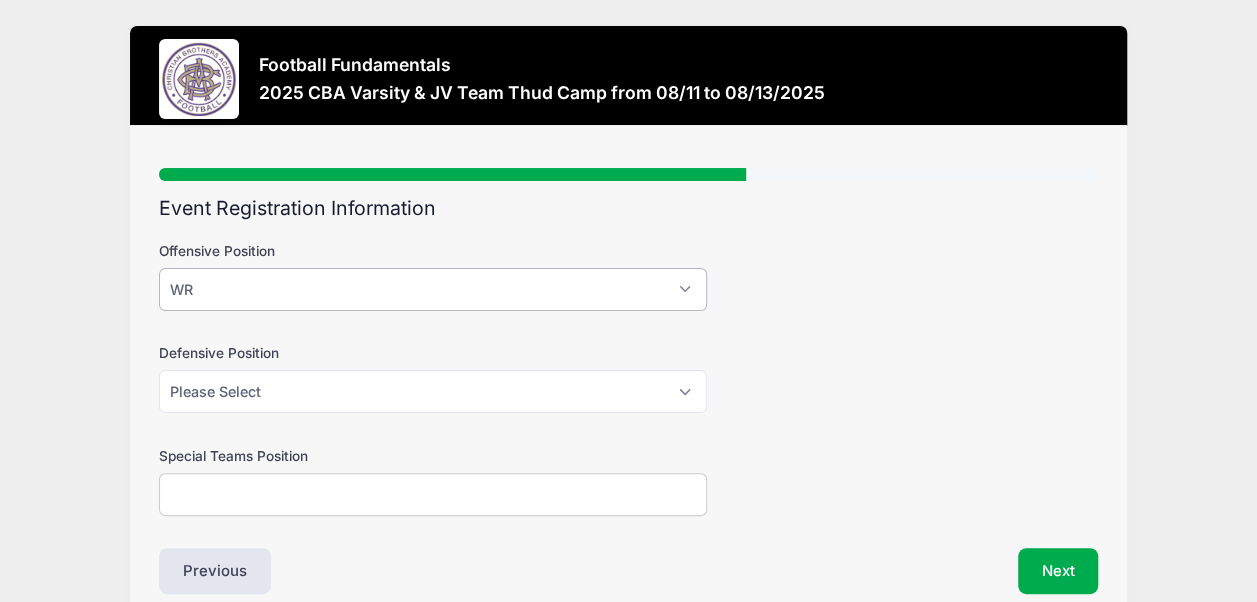 click on "Please Select QB
WR
RB
H/TE
OL" at bounding box center [433, 289] 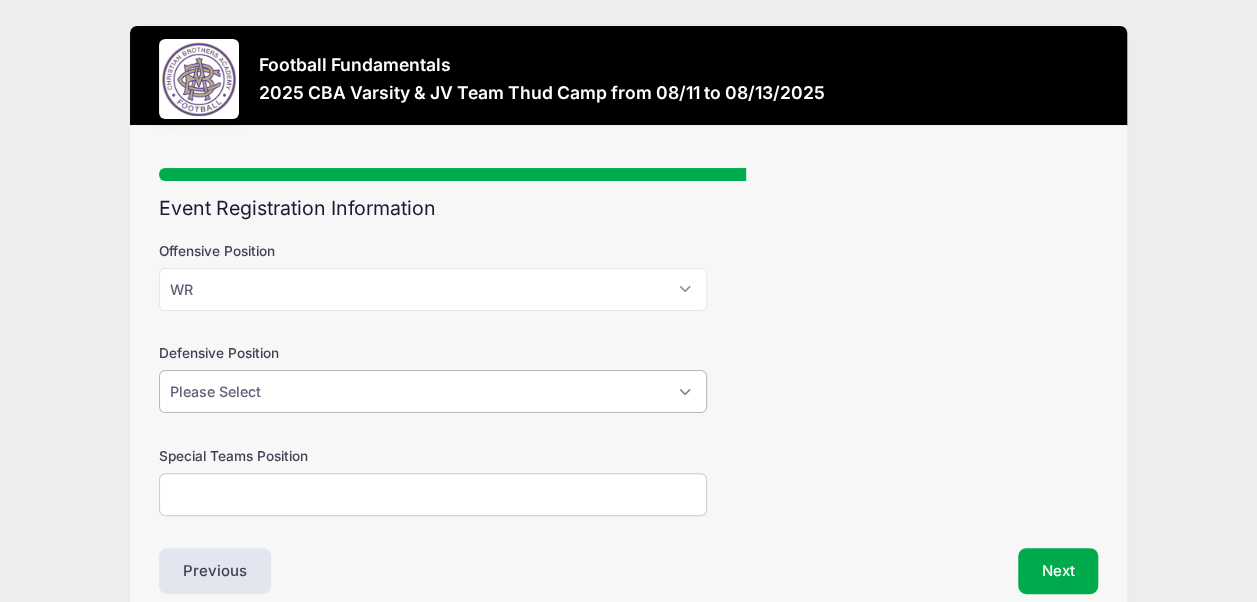 click on "Please Select DL
LB
DB" at bounding box center [433, 391] 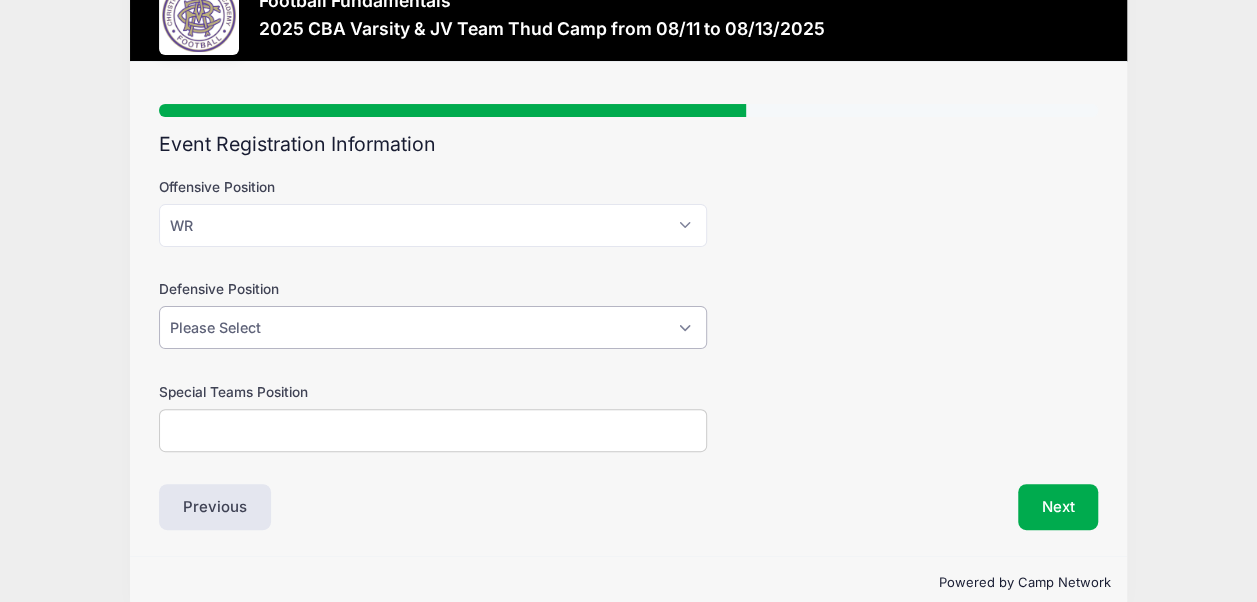 scroll, scrollTop: 94, scrollLeft: 0, axis: vertical 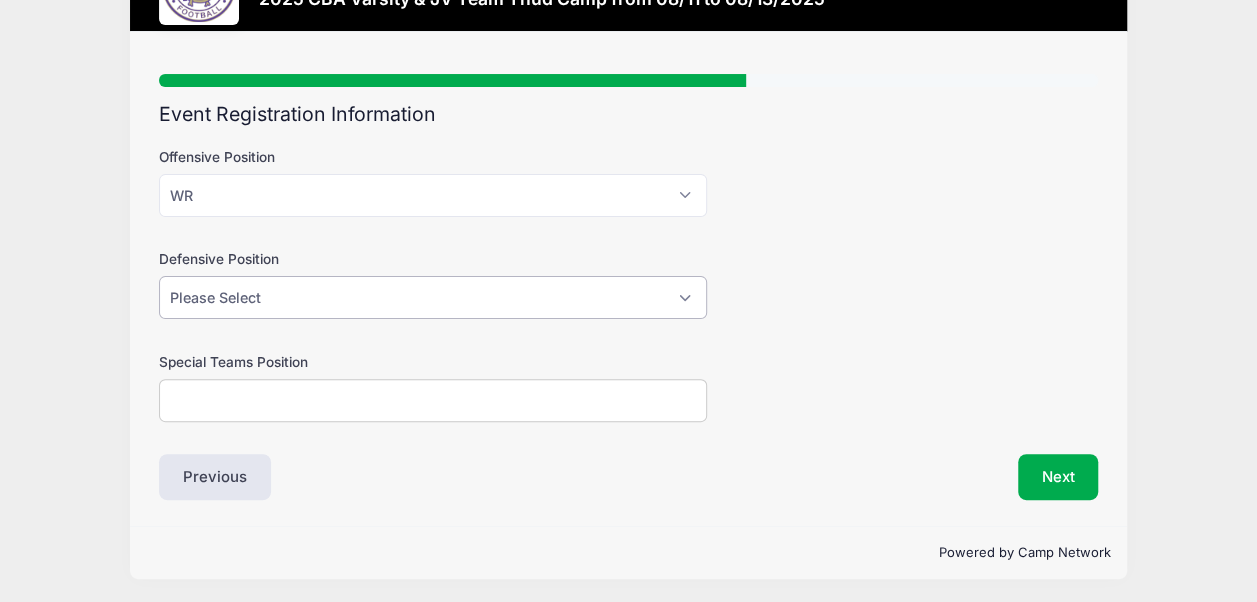 click on "Please Select DL
LB
DB" at bounding box center (433, 297) 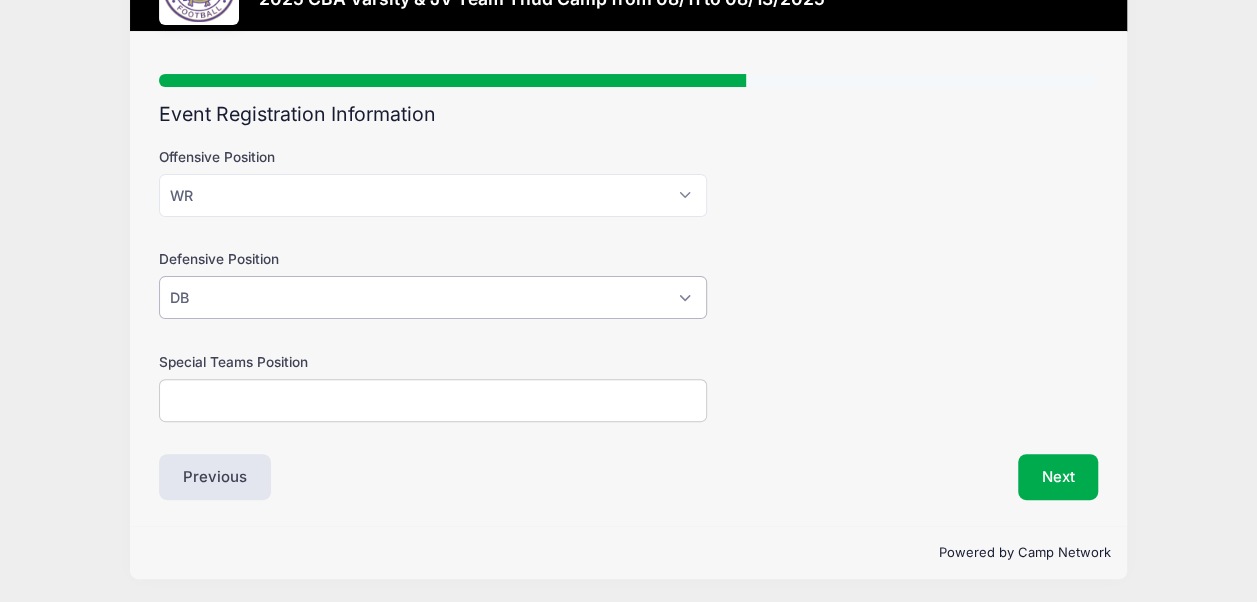 click on "Please Select DL
LB
DB" at bounding box center (433, 297) 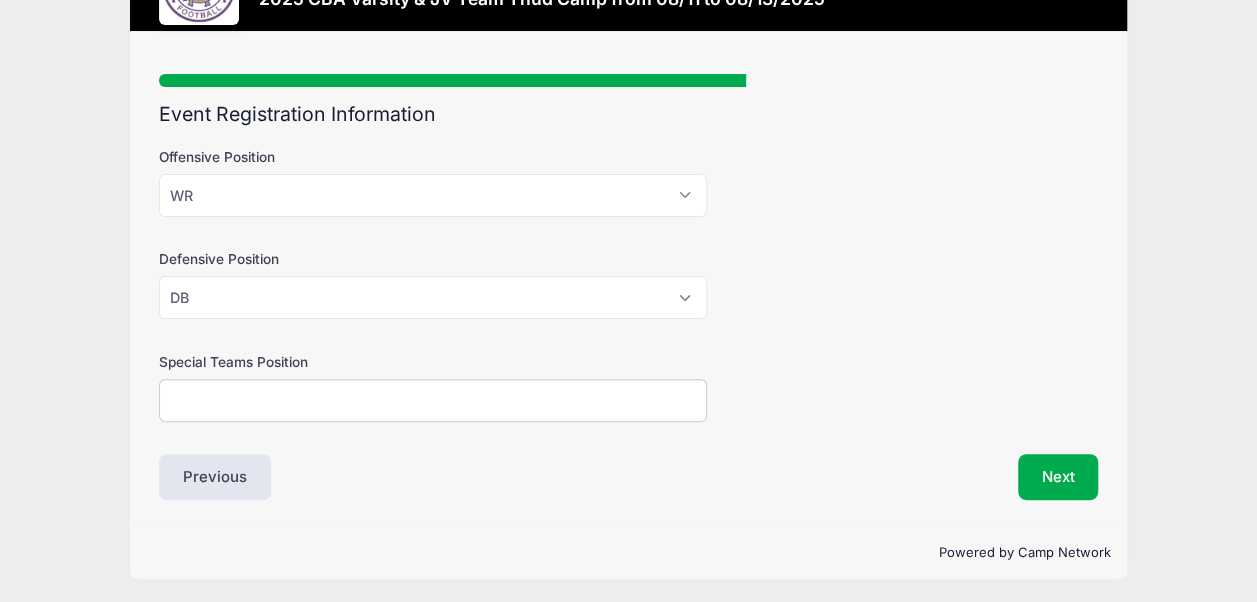 click on "Special Teams Position" at bounding box center (433, 400) 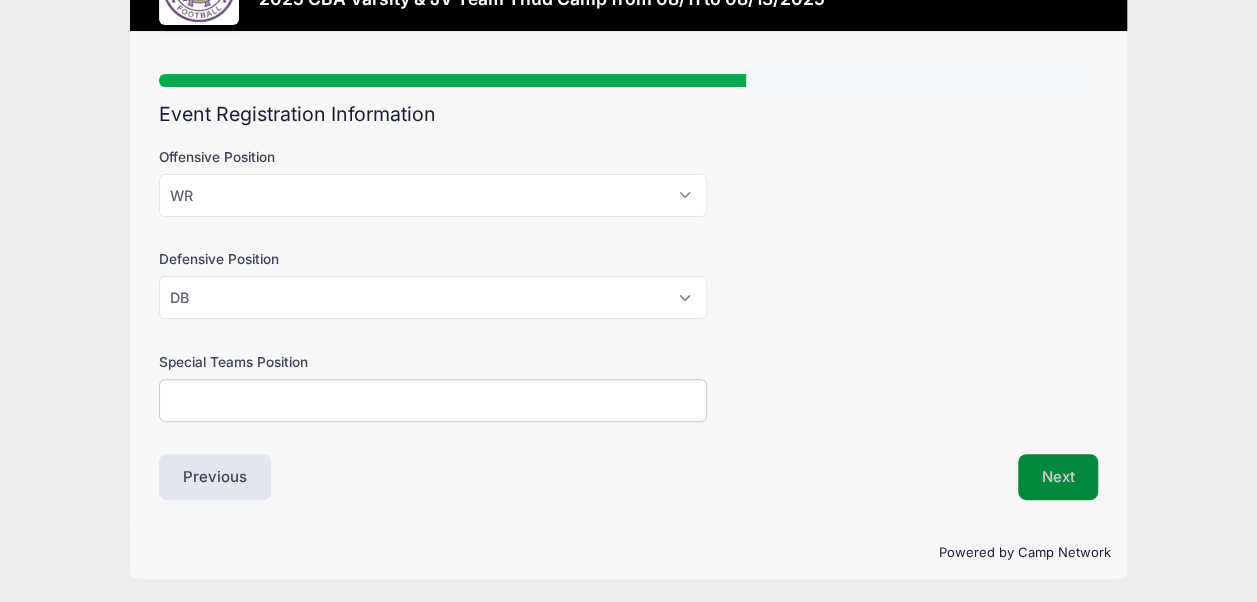 click on "Next" at bounding box center [1058, 477] 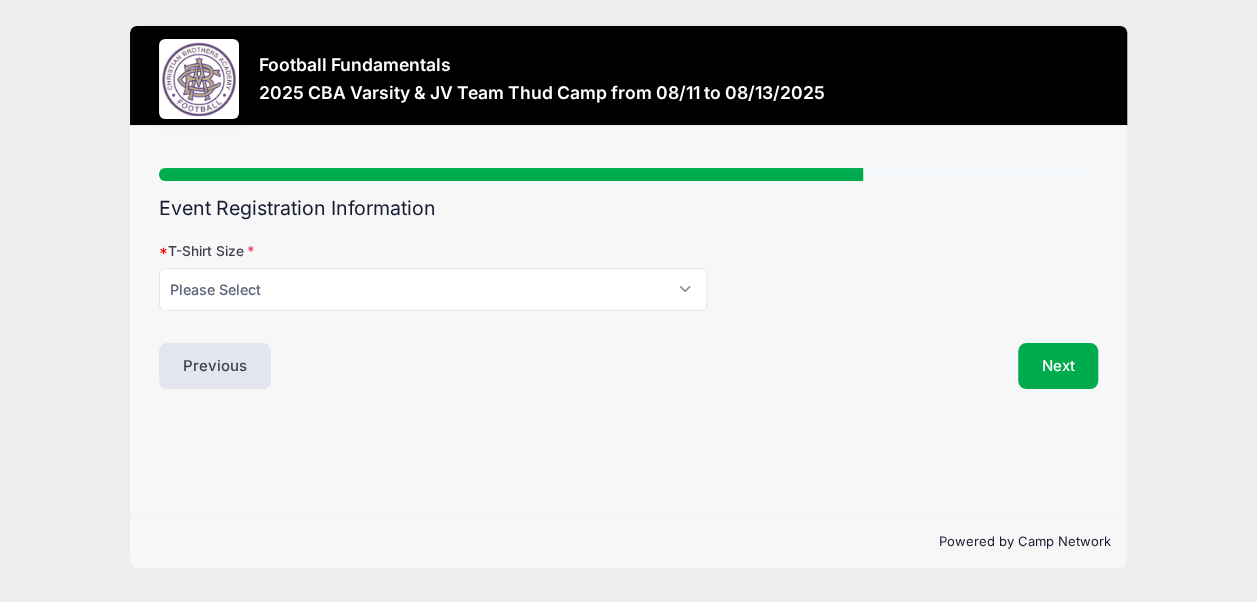 scroll, scrollTop: 0, scrollLeft: 0, axis: both 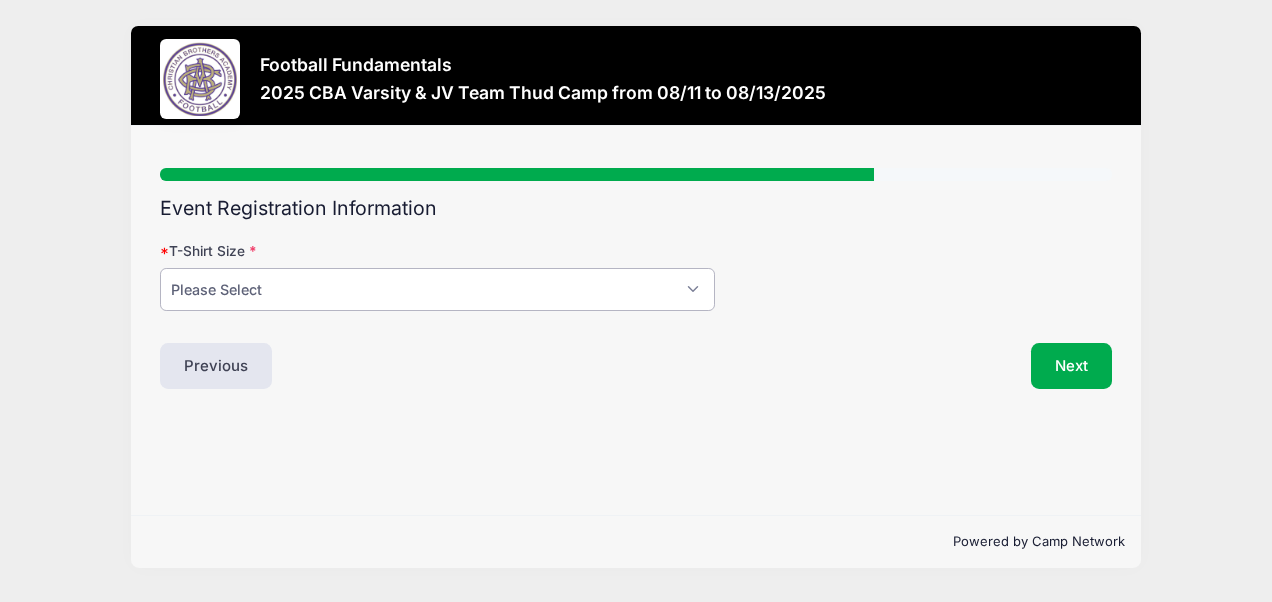 click on "Please Select SM
MED
LG
XL
2XL
3XL
4XL" at bounding box center (437, 289) 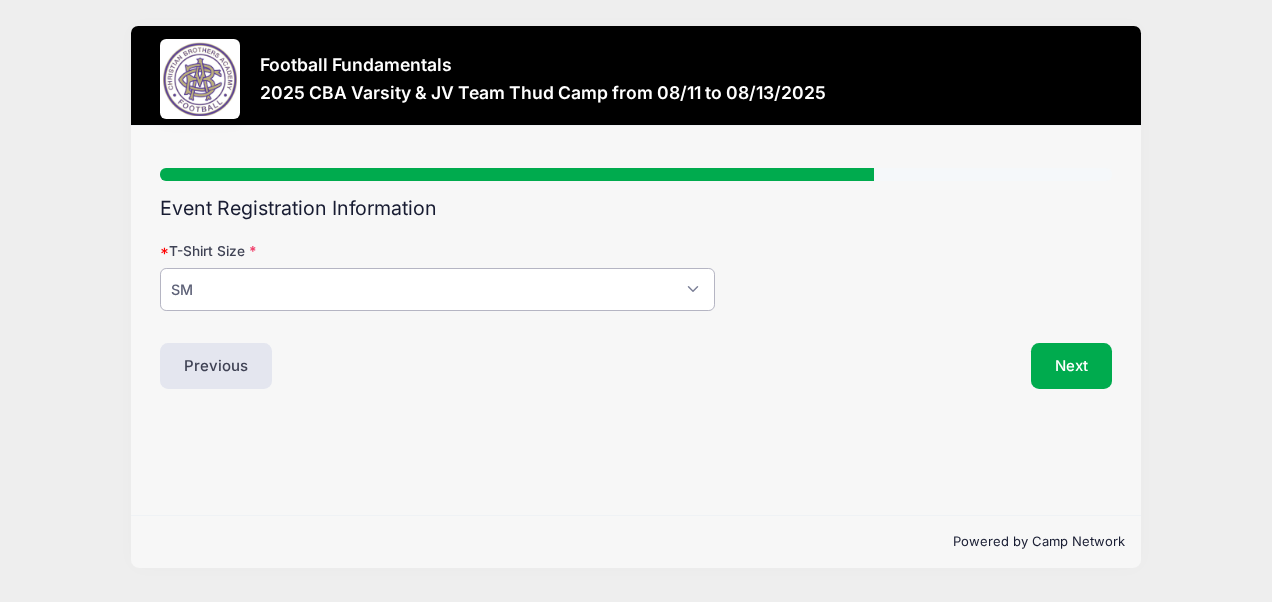 click on "Please Select SM
MED
LG
XL
2XL
3XL
4XL" at bounding box center (437, 289) 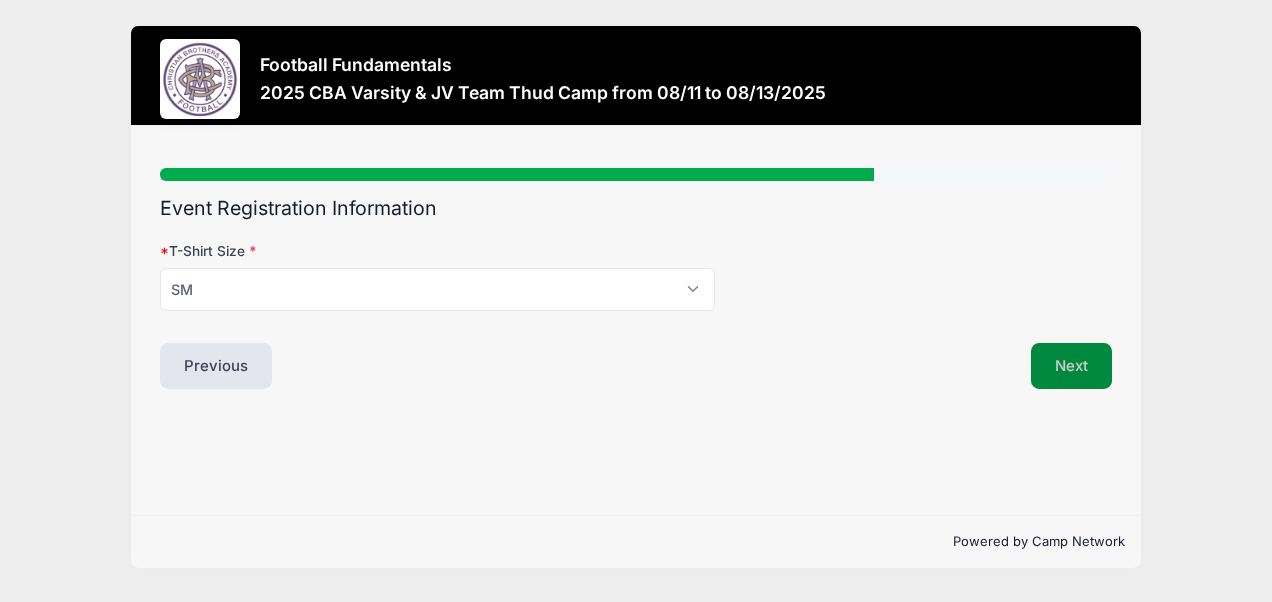 click on "Next" at bounding box center (1071, 366) 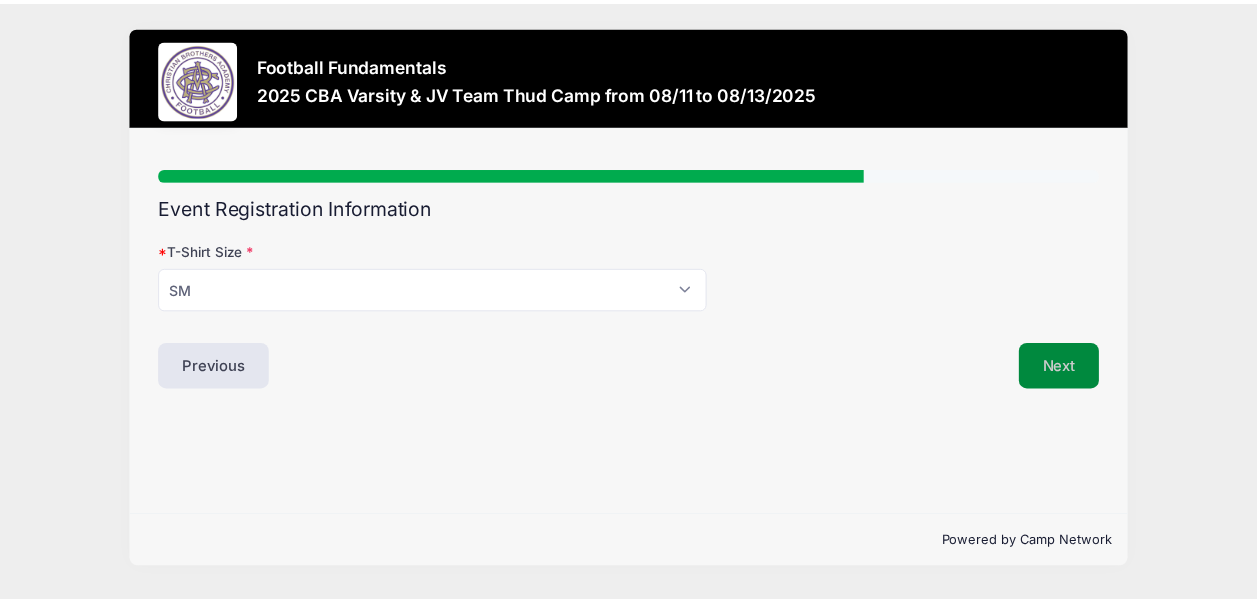scroll, scrollTop: 0, scrollLeft: 0, axis: both 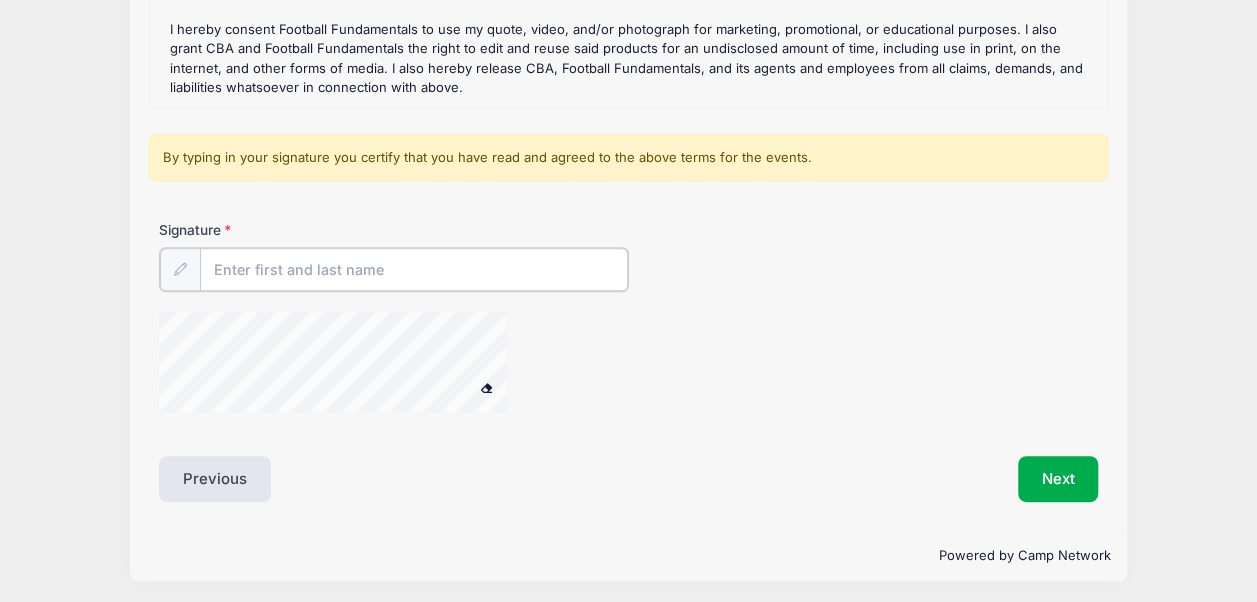 click on "Signature" at bounding box center (414, 269) 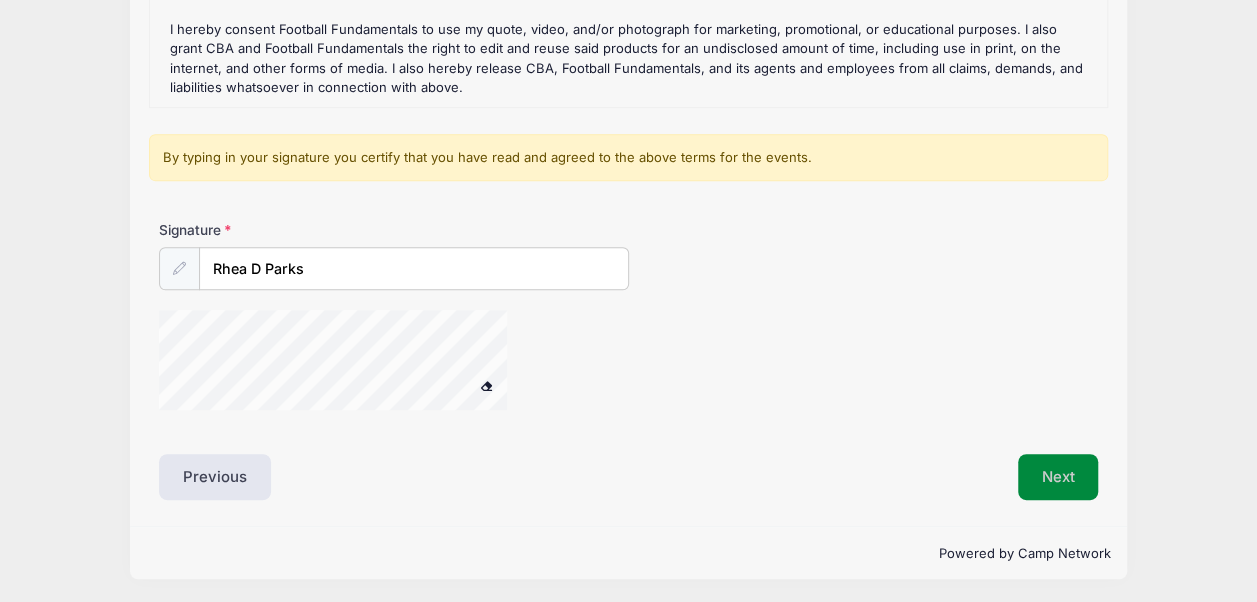 click on "Next" at bounding box center (1058, 477) 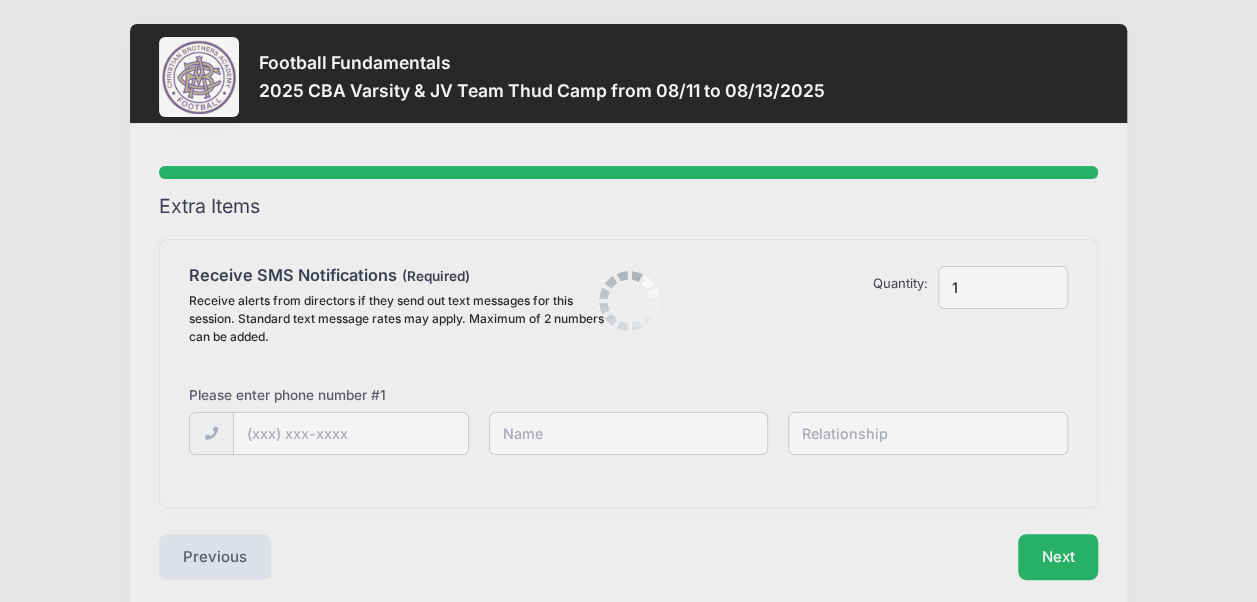 scroll, scrollTop: 0, scrollLeft: 0, axis: both 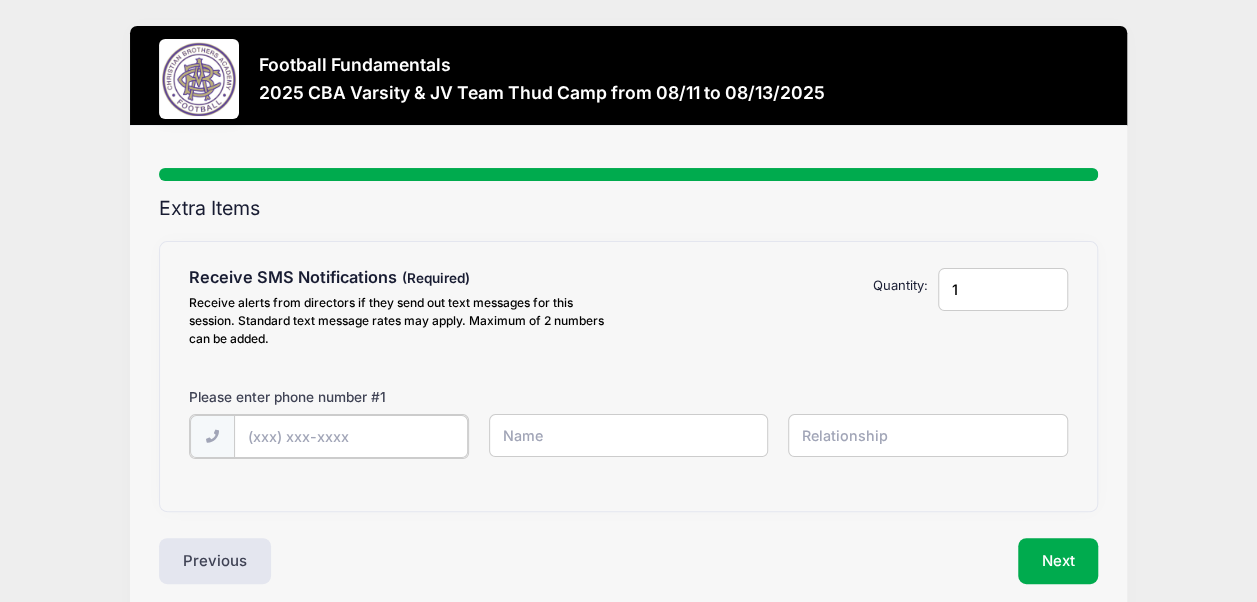 click at bounding box center (0, 0) 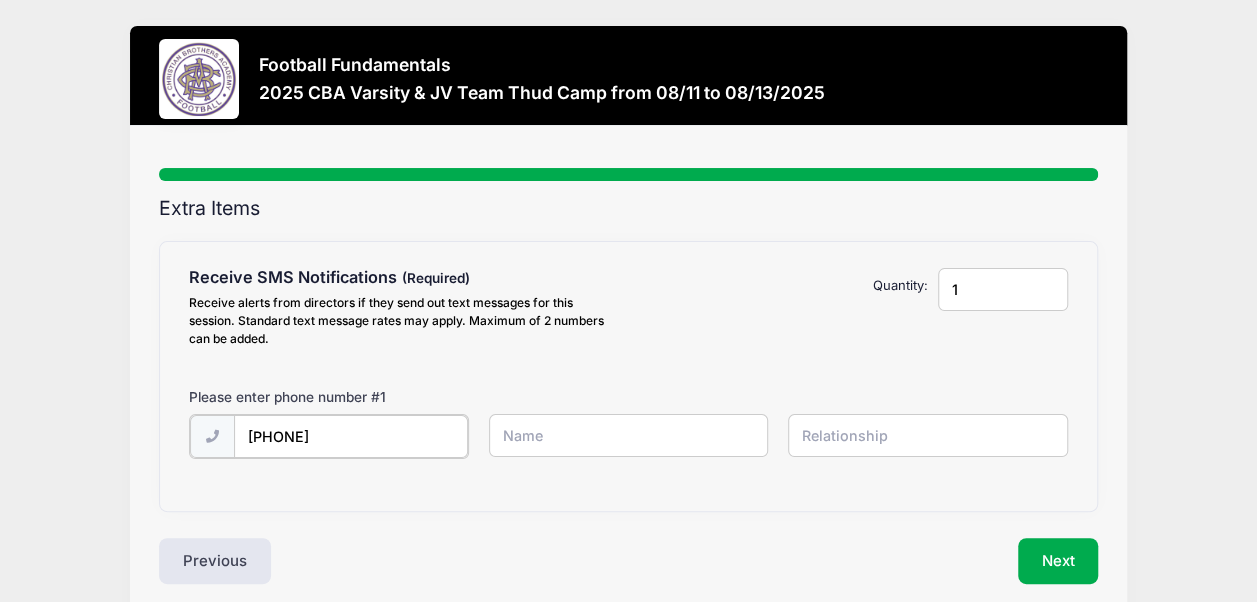 type on "(315) 243-1083" 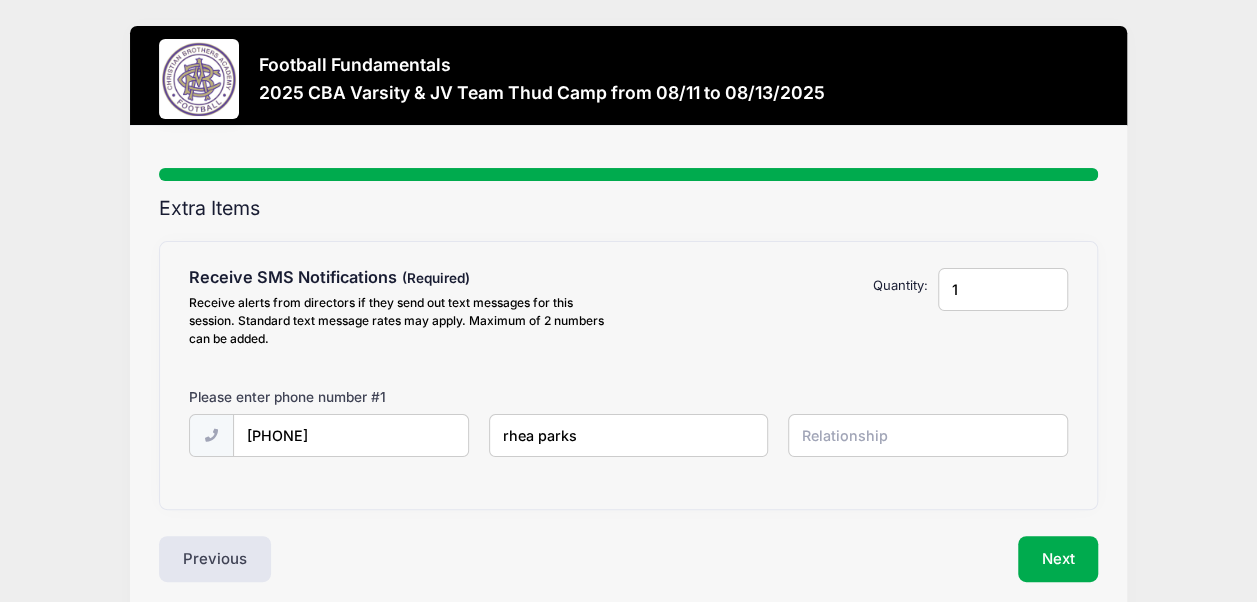 type on "rhea parks" 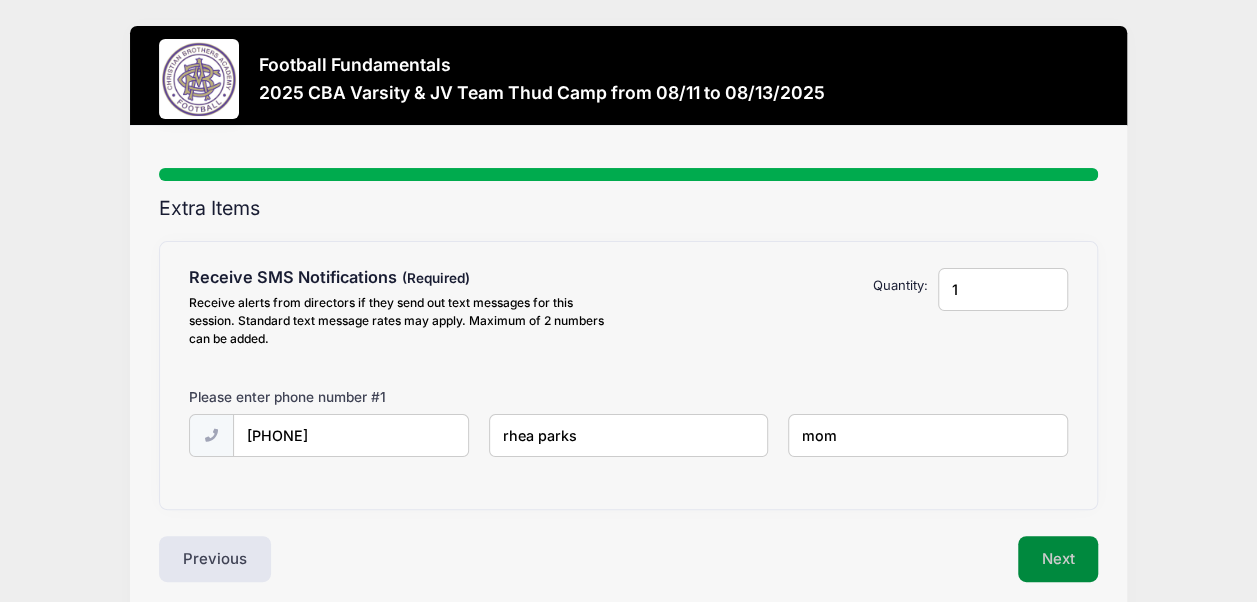 type on "mom" 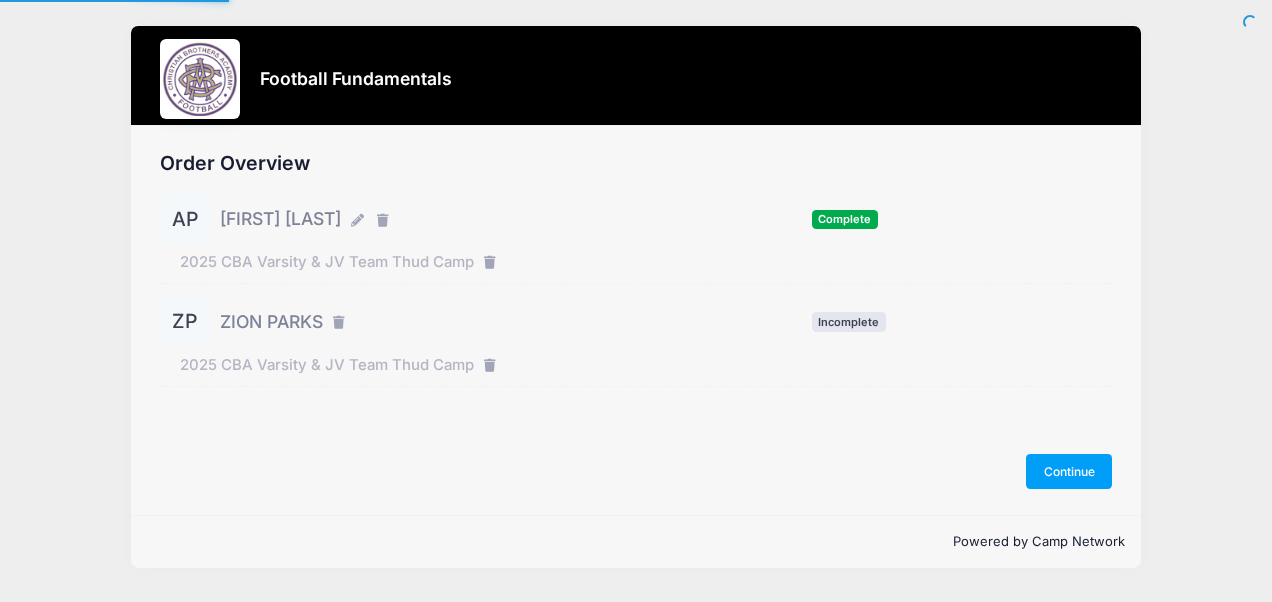 scroll, scrollTop: 0, scrollLeft: 0, axis: both 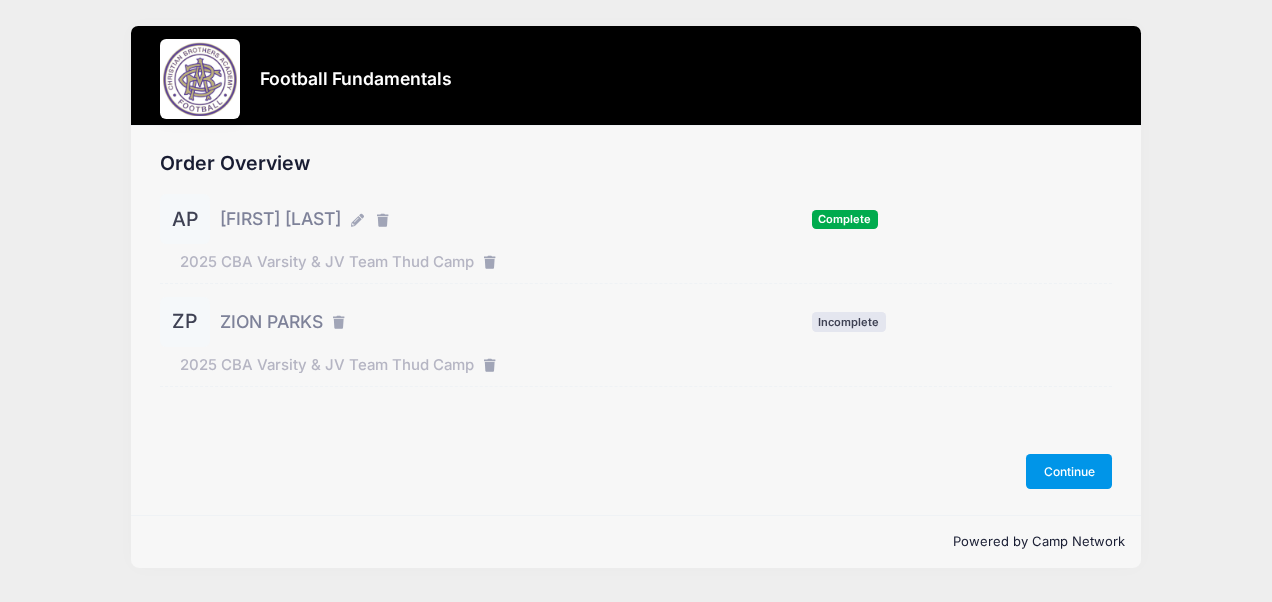 click on "Continue" at bounding box center [1069, 471] 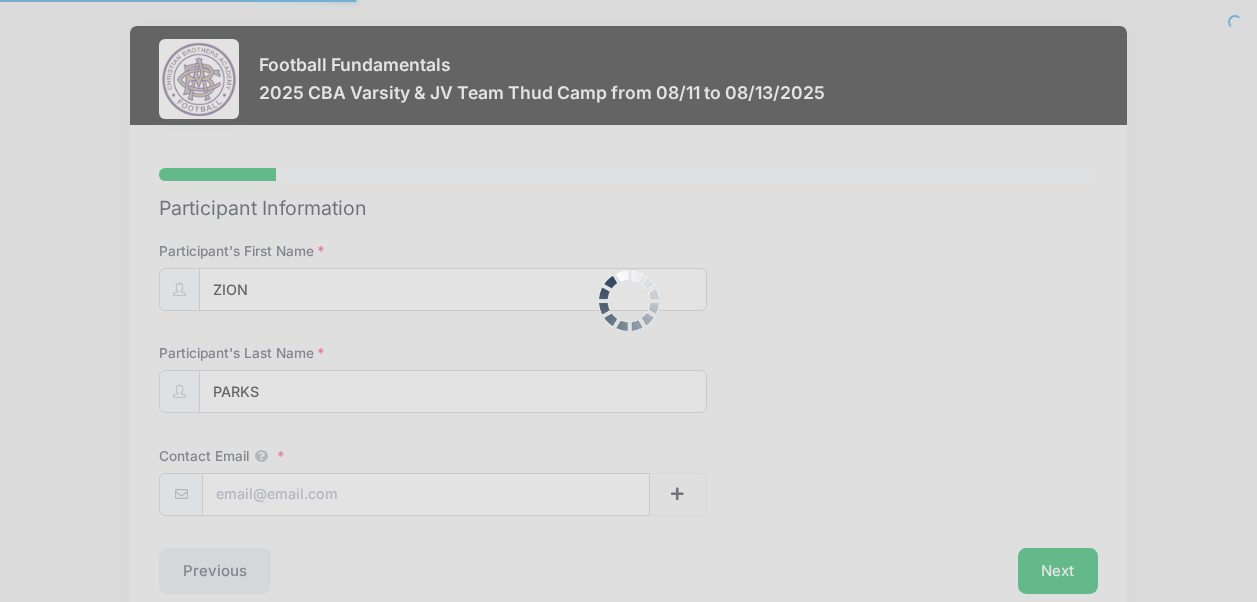 scroll, scrollTop: 0, scrollLeft: 0, axis: both 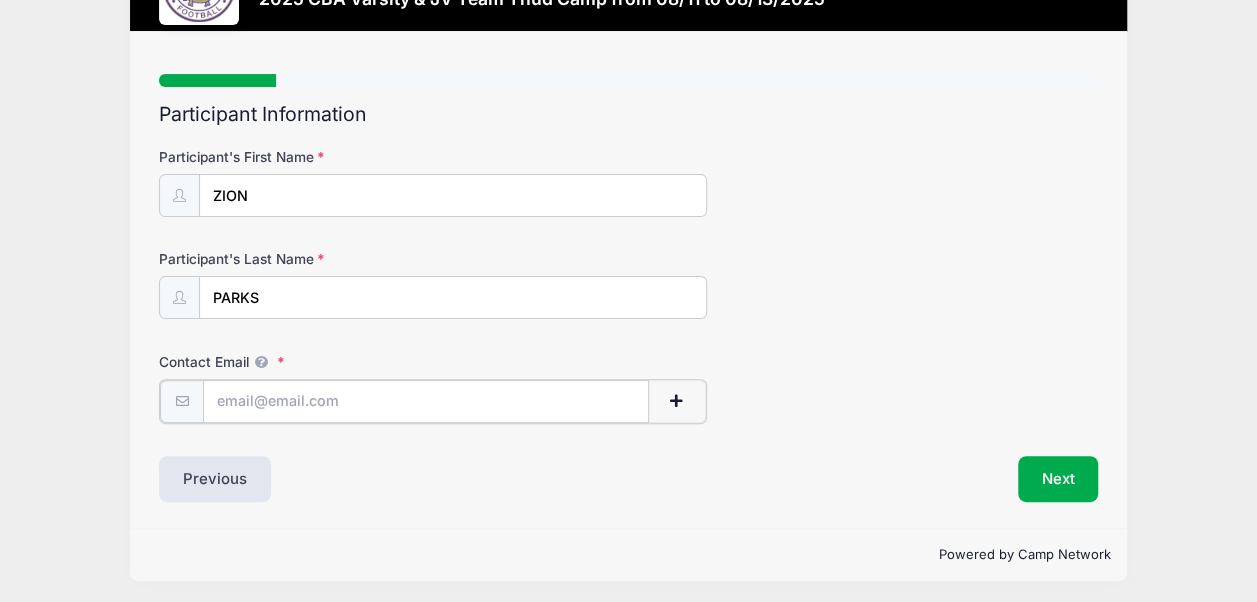 click on "Contact Email" at bounding box center [426, 401] 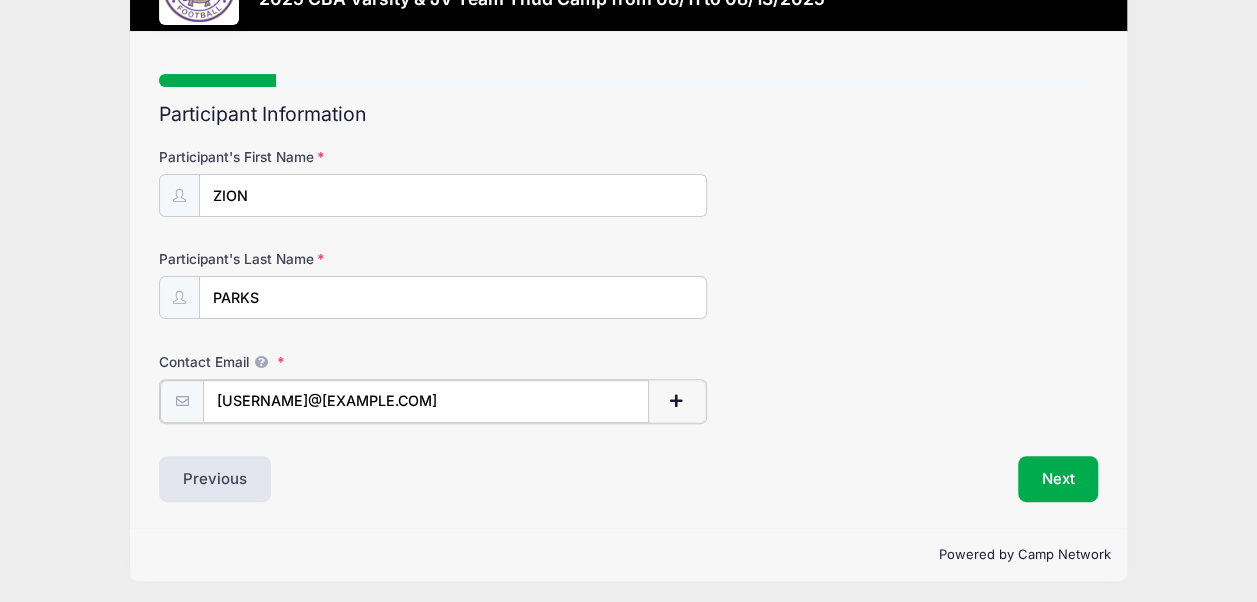 type on "[USERNAME]@[EXAMPLE.COM]" 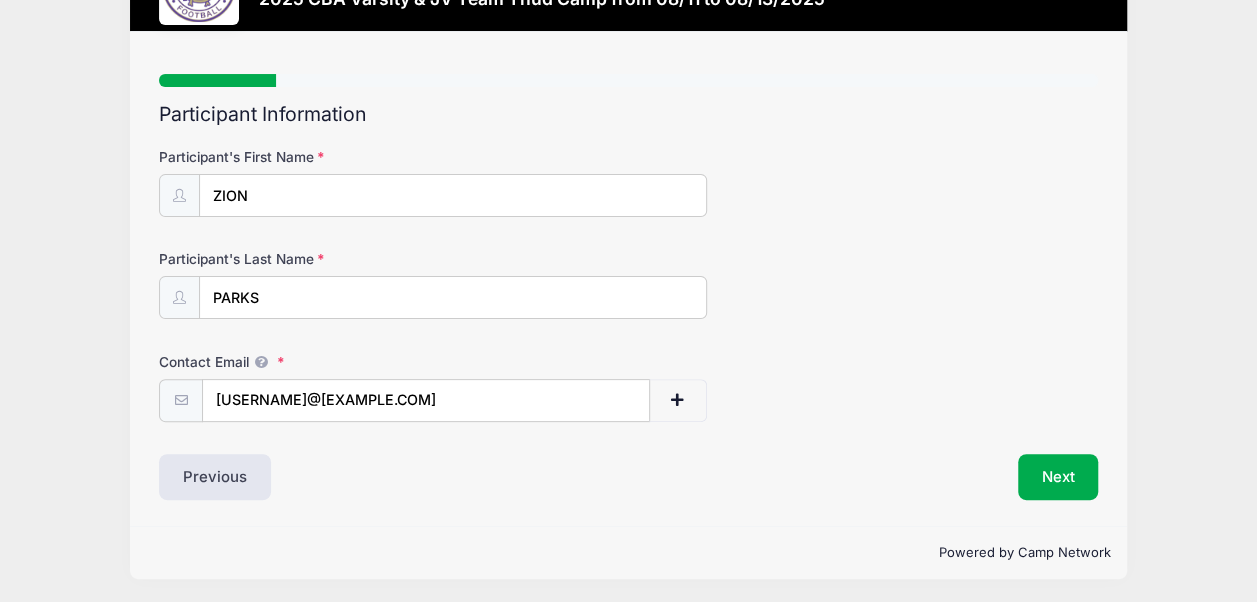 click on "Previous" at bounding box center [388, 477] 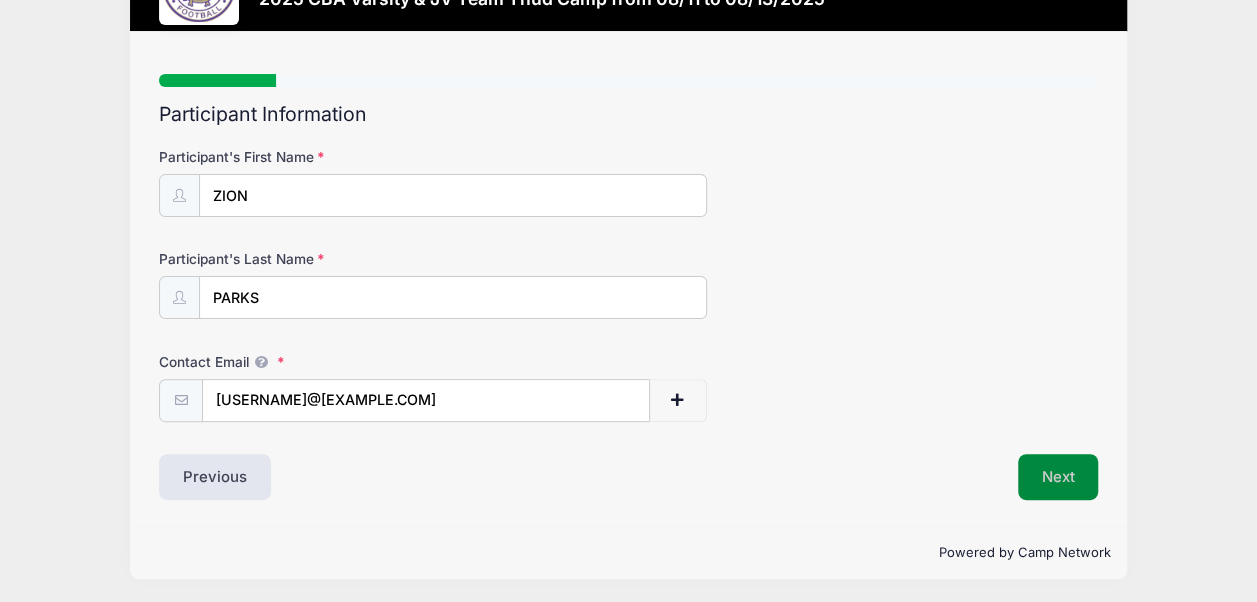 click on "Next" at bounding box center [1058, 477] 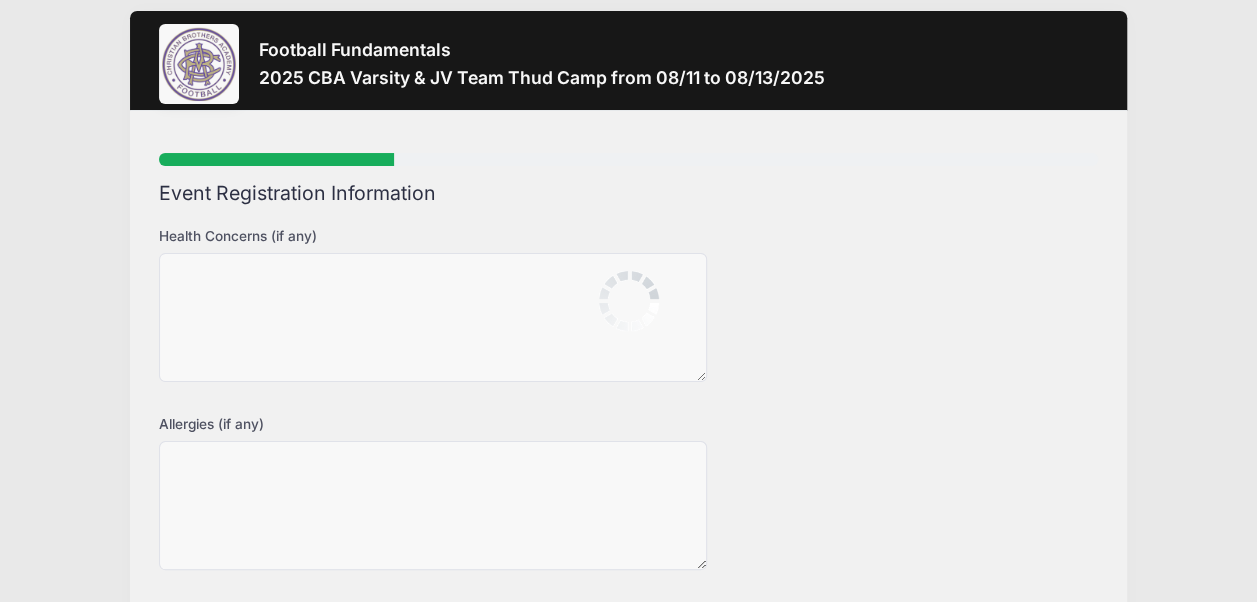scroll, scrollTop: 0, scrollLeft: 0, axis: both 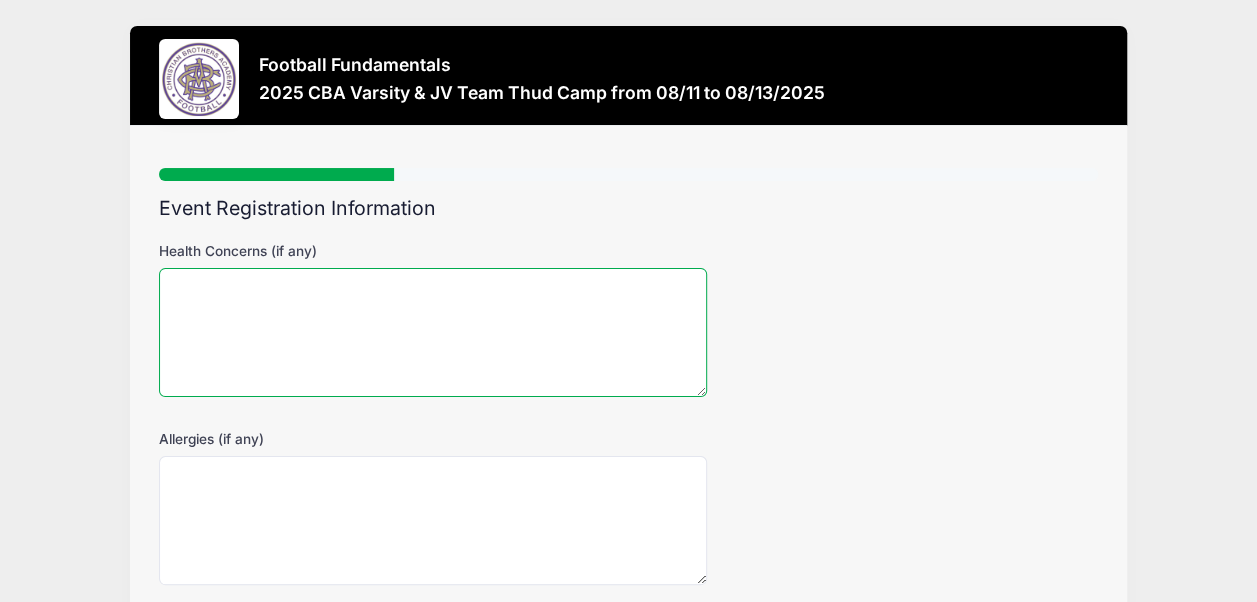 drag, startPoint x: 646, startPoint y: 388, endPoint x: 623, endPoint y: 378, distance: 25.079872 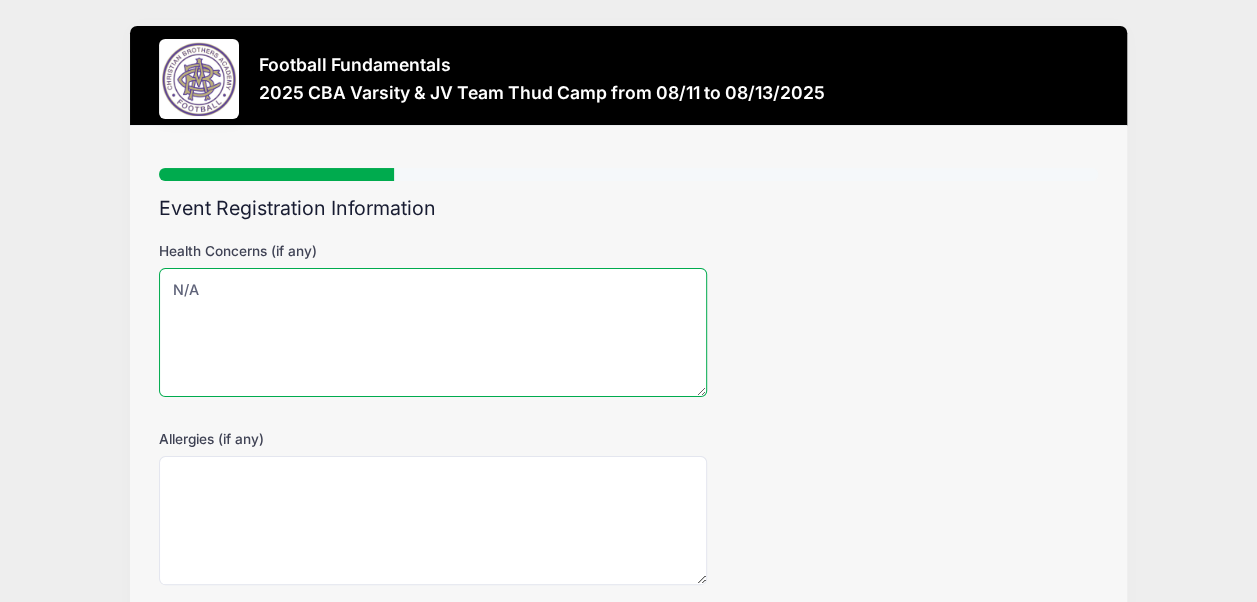 type on "N/A" 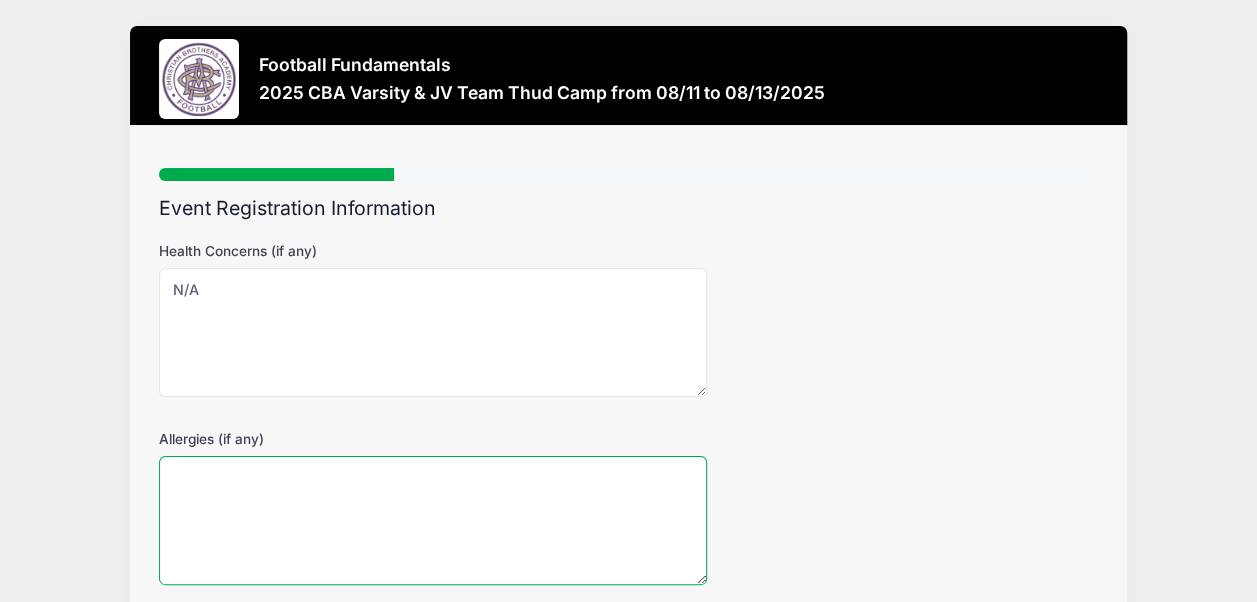 paste on "N/A" 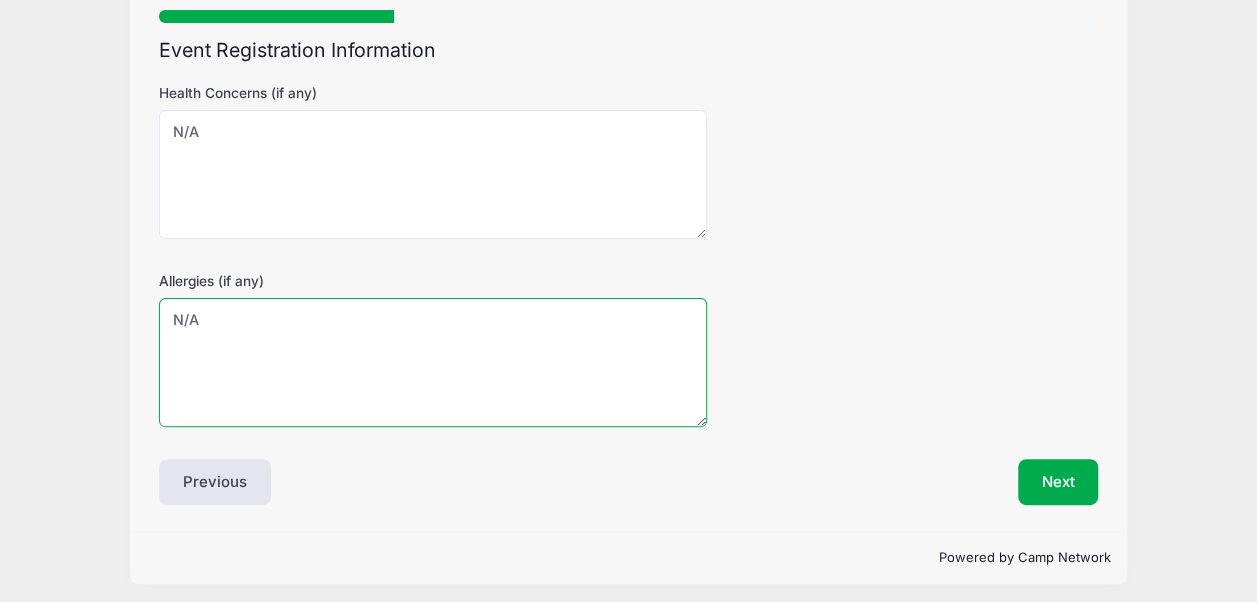 scroll, scrollTop: 164, scrollLeft: 0, axis: vertical 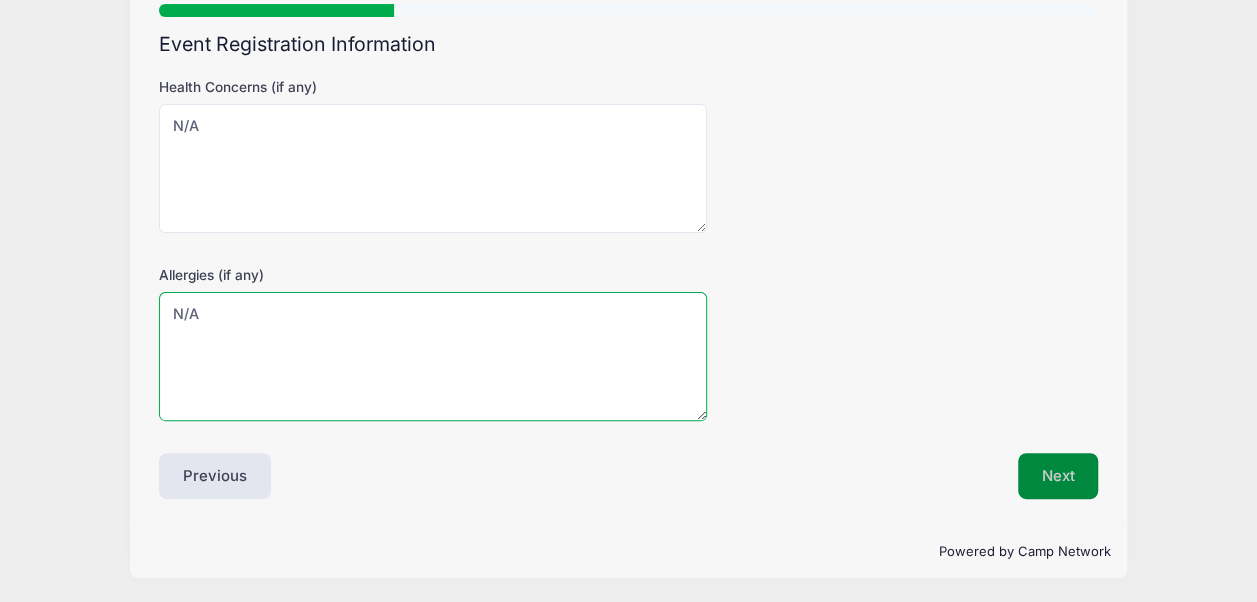 type on "N/A" 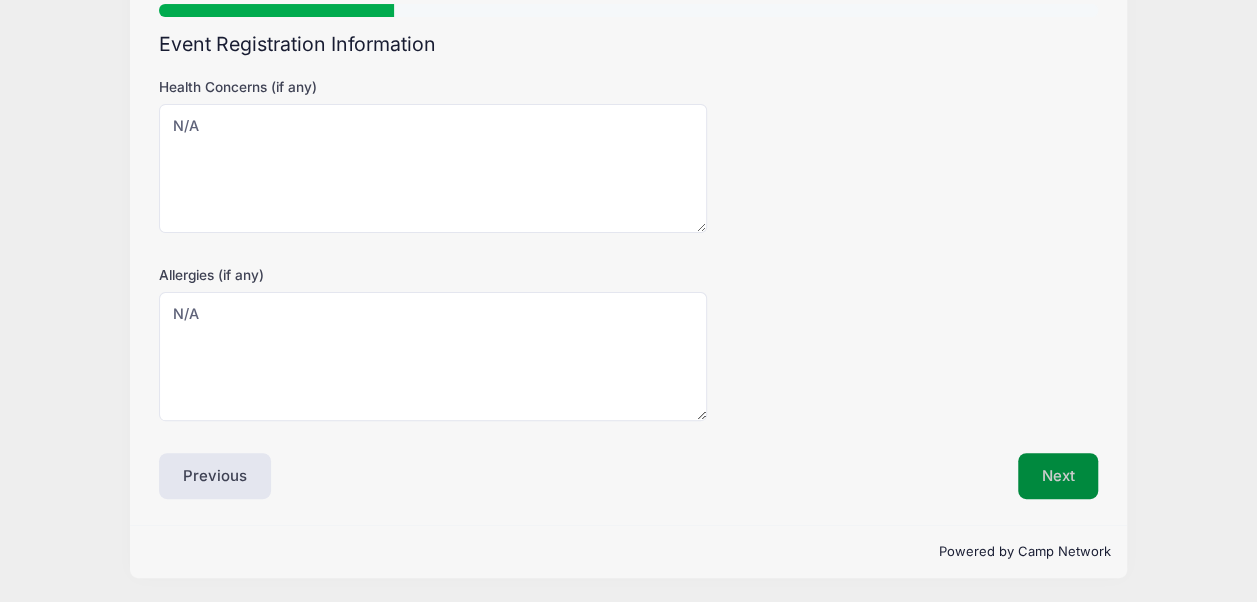 click on "Next" at bounding box center (1058, 476) 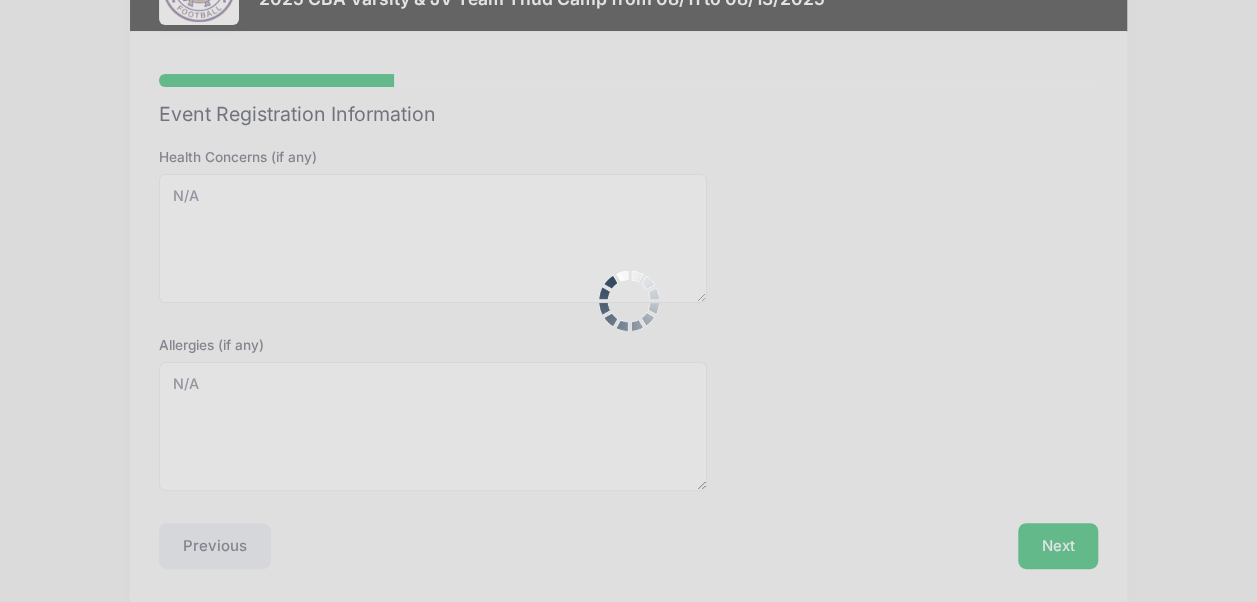 scroll, scrollTop: 4, scrollLeft: 0, axis: vertical 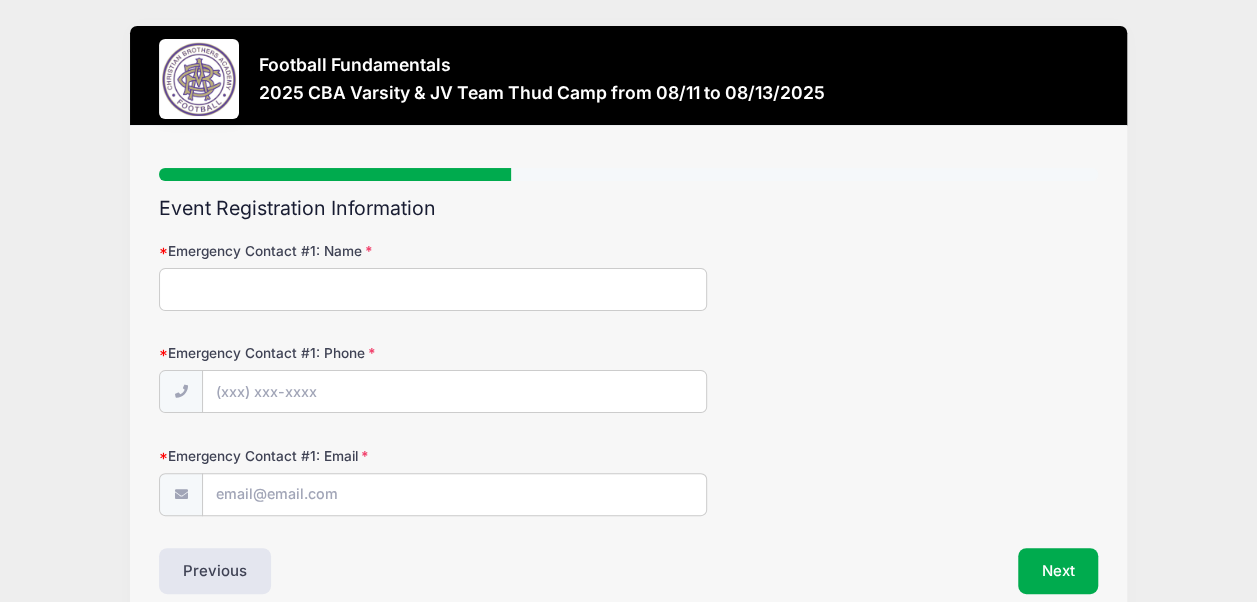 click on "Emergency Contact #1: Name" at bounding box center [433, 289] 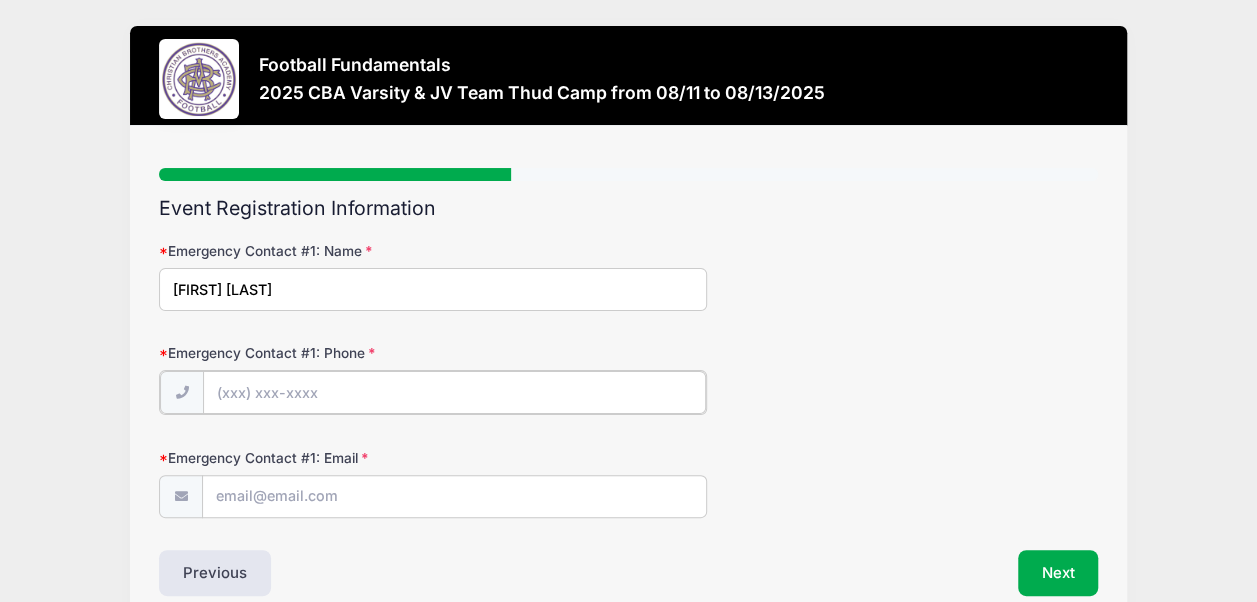 type on "[PHONE]" 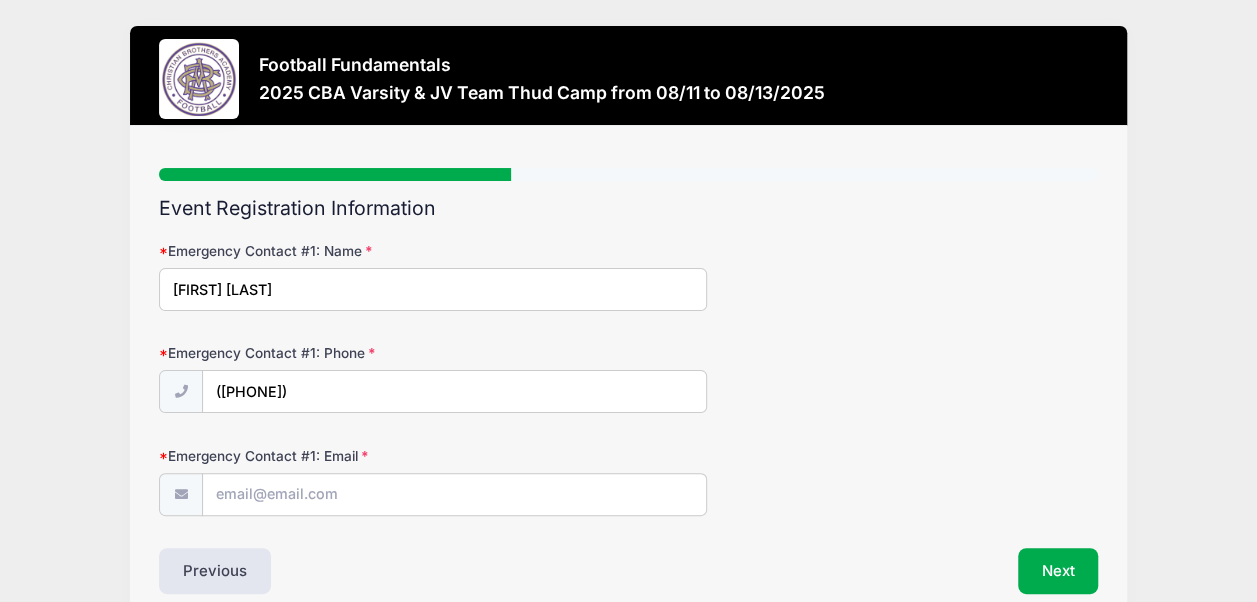 type on "[EMAIL]" 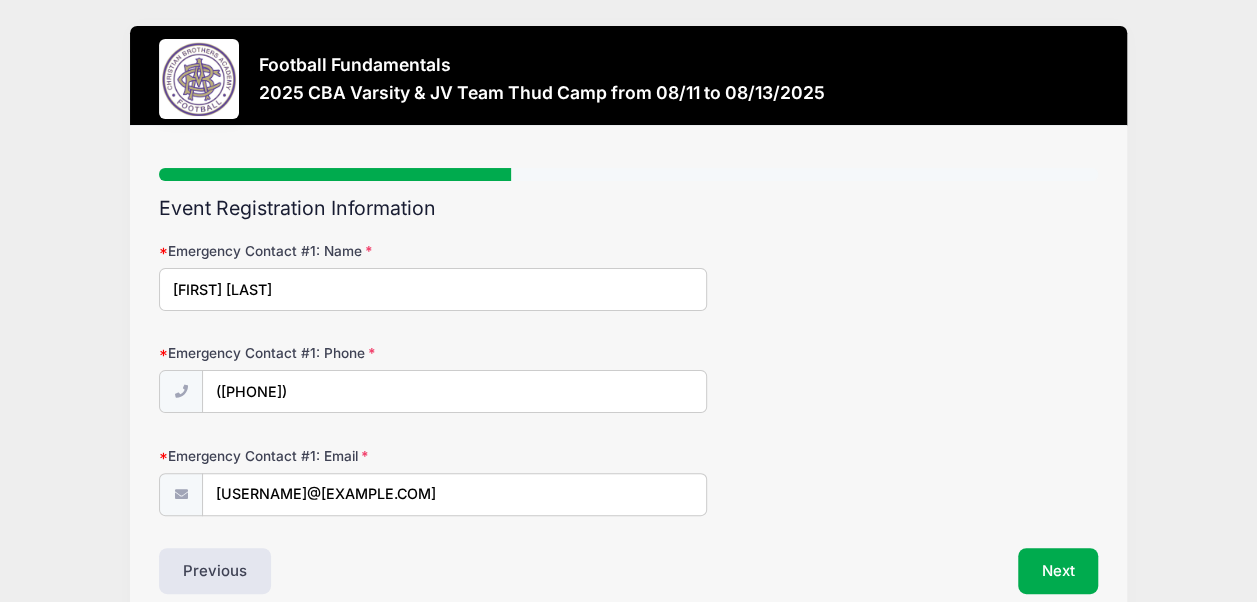 scroll, scrollTop: 94, scrollLeft: 0, axis: vertical 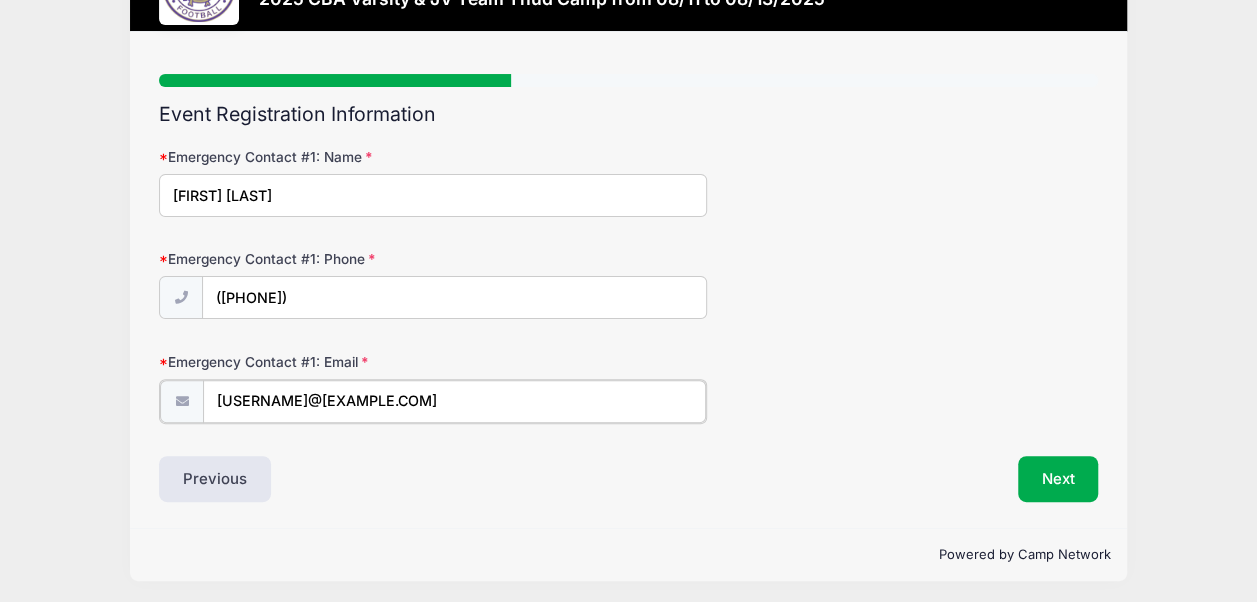 click on "nicemgmt16@gmail.com" at bounding box center (454, 401) 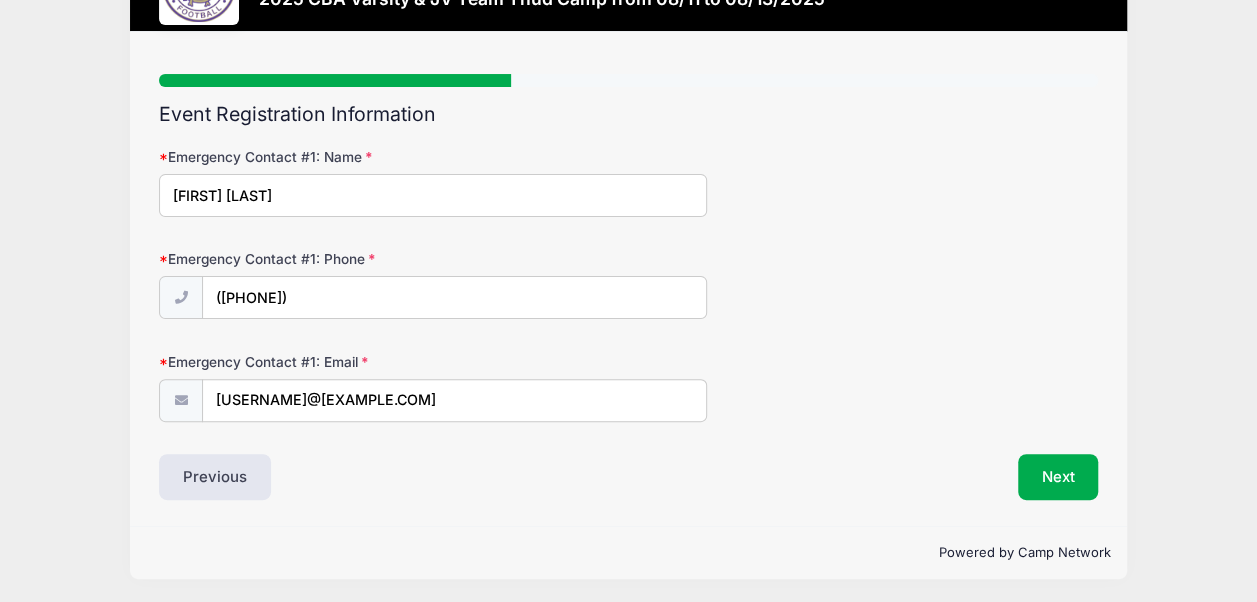 click on "Previous" at bounding box center (388, 477) 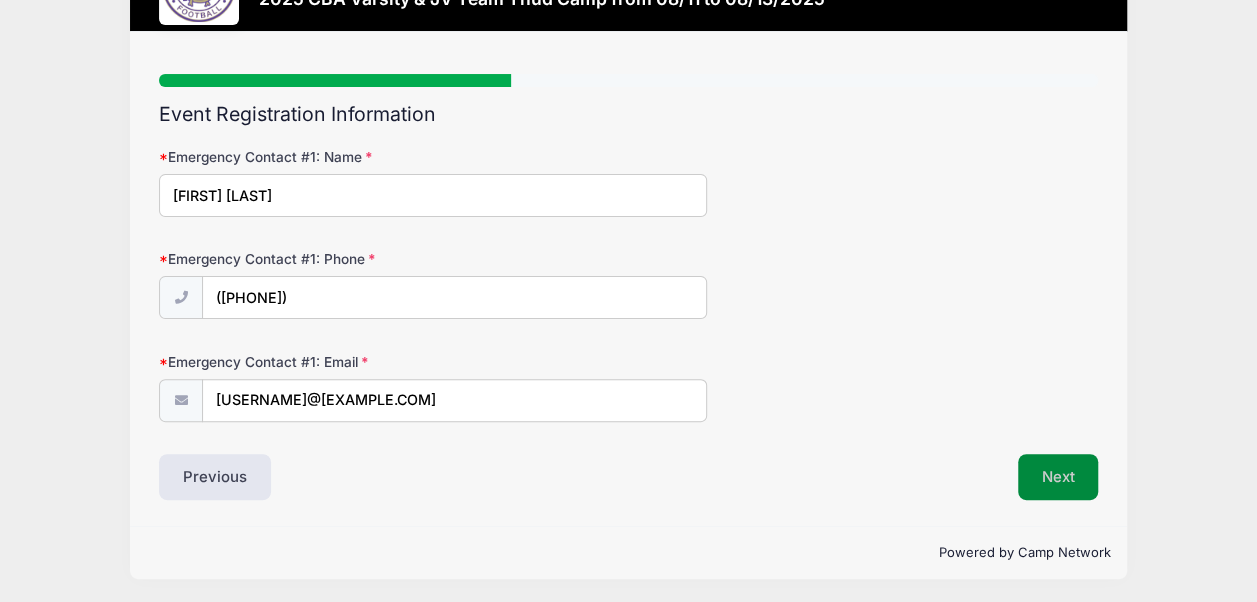 click on "Next" at bounding box center [1058, 477] 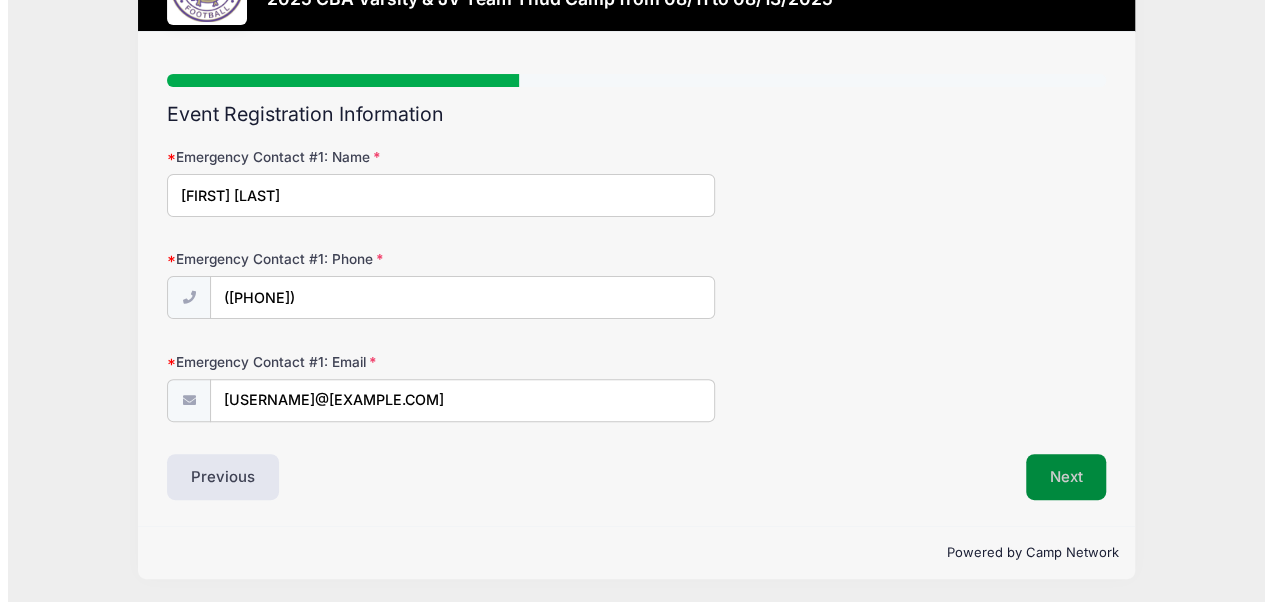 scroll, scrollTop: 0, scrollLeft: 0, axis: both 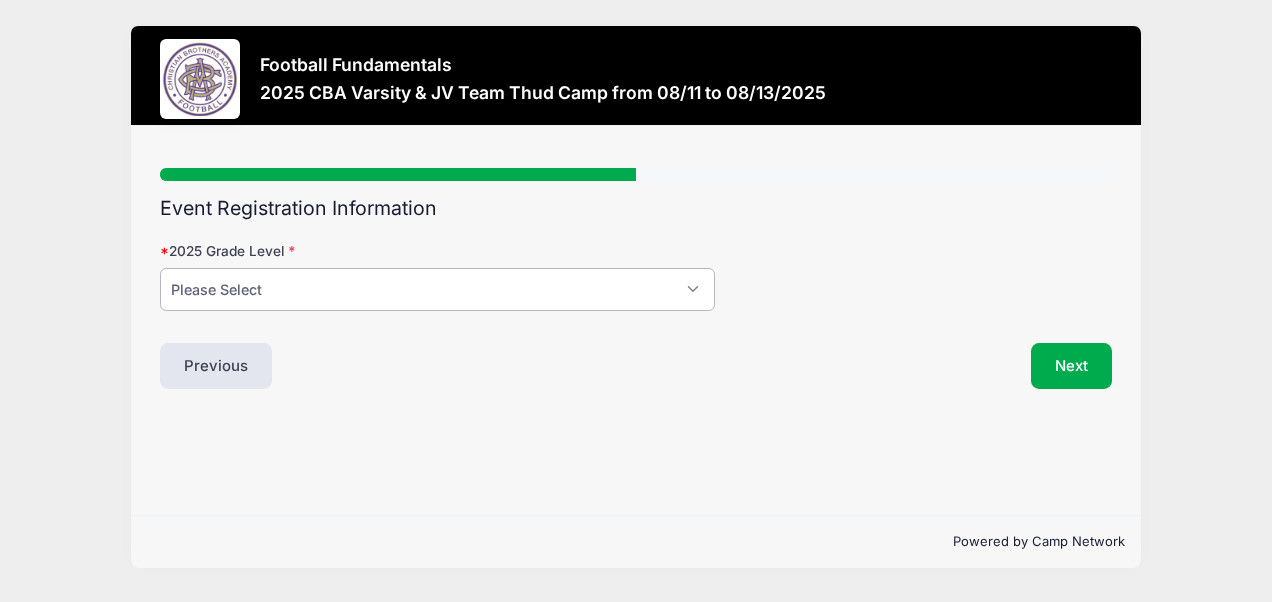 click on "Please Select 8
9
10
11
12" at bounding box center [437, 289] 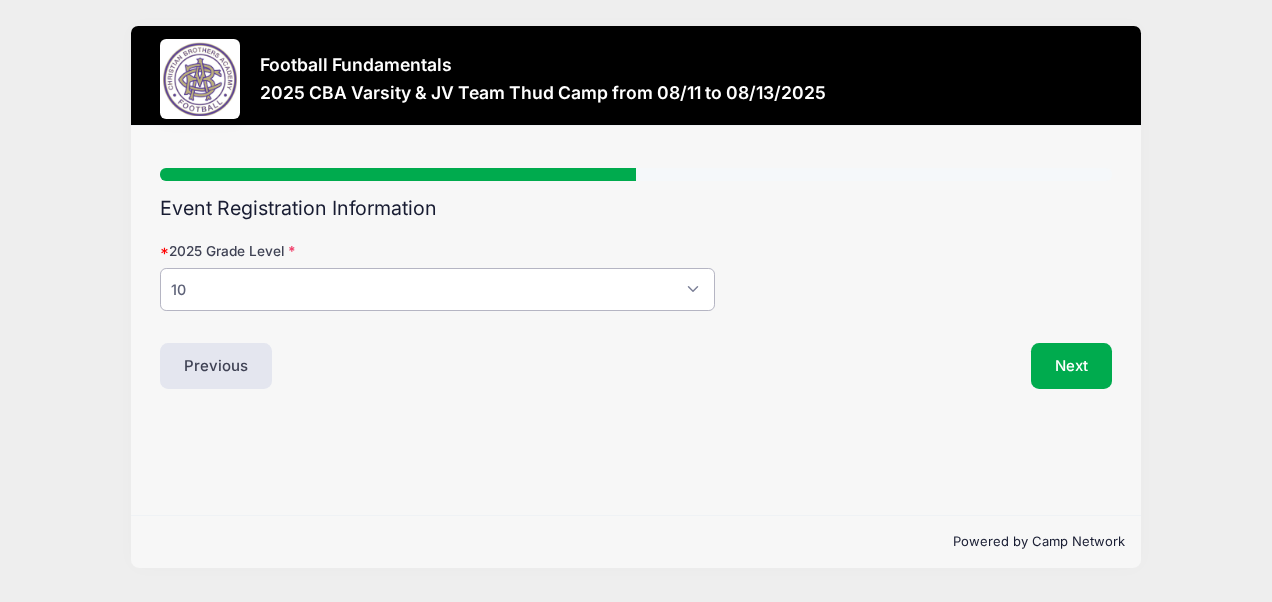 click on "Please Select 8
9
10
11
12" at bounding box center (437, 289) 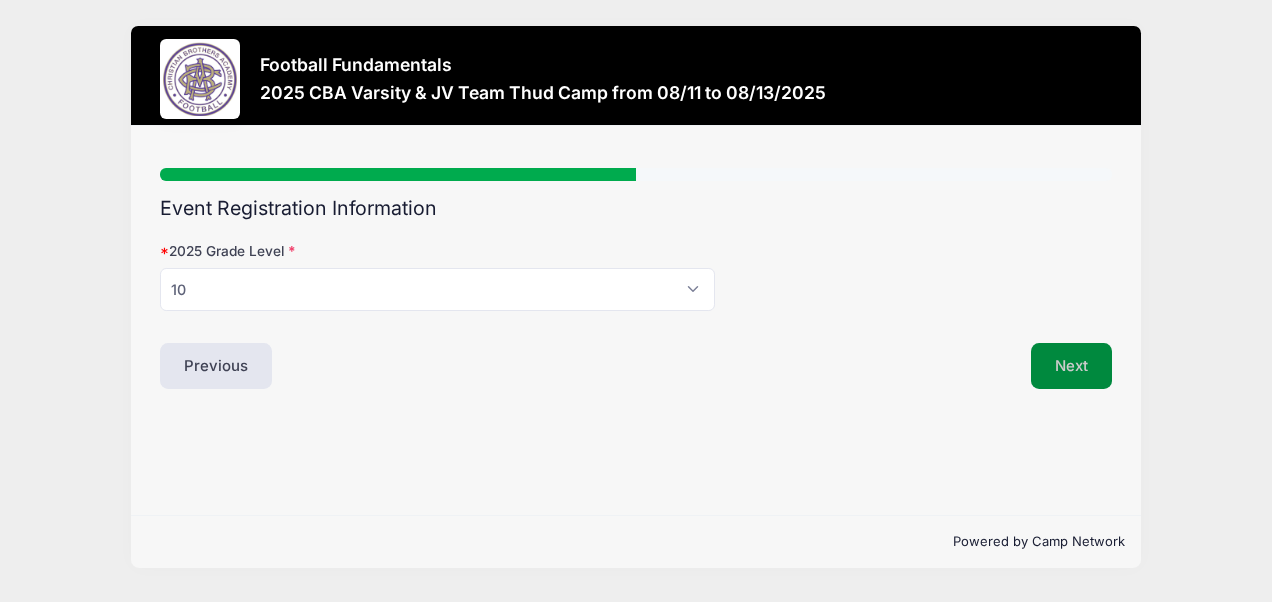 click on "Next" at bounding box center (1071, 366) 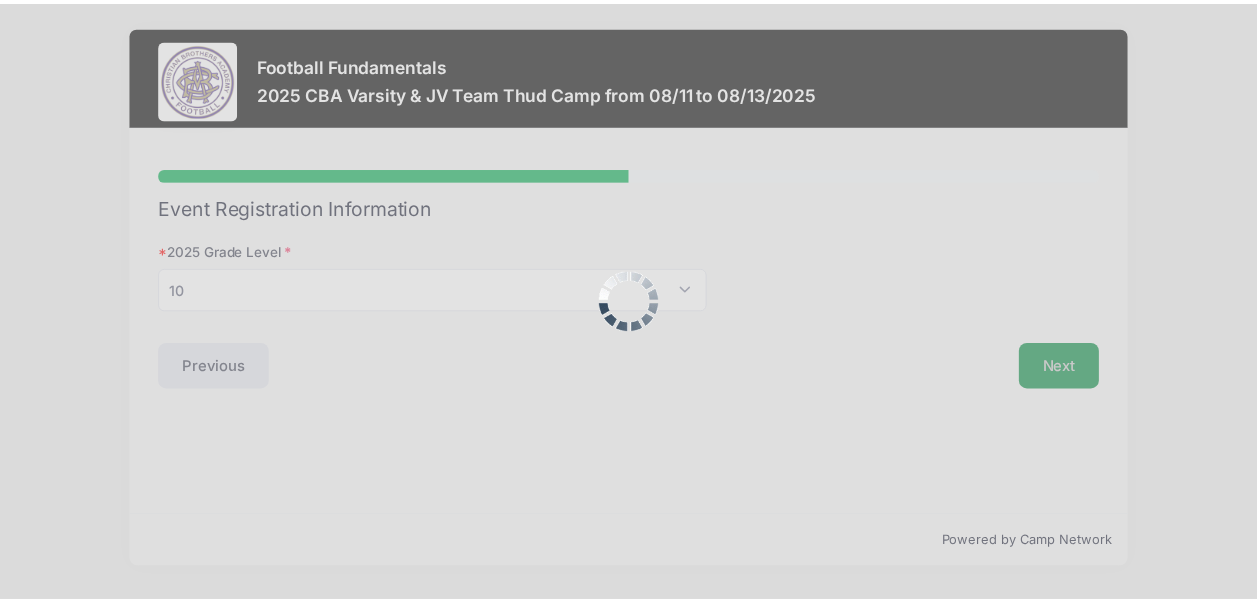 scroll, scrollTop: 0, scrollLeft: 0, axis: both 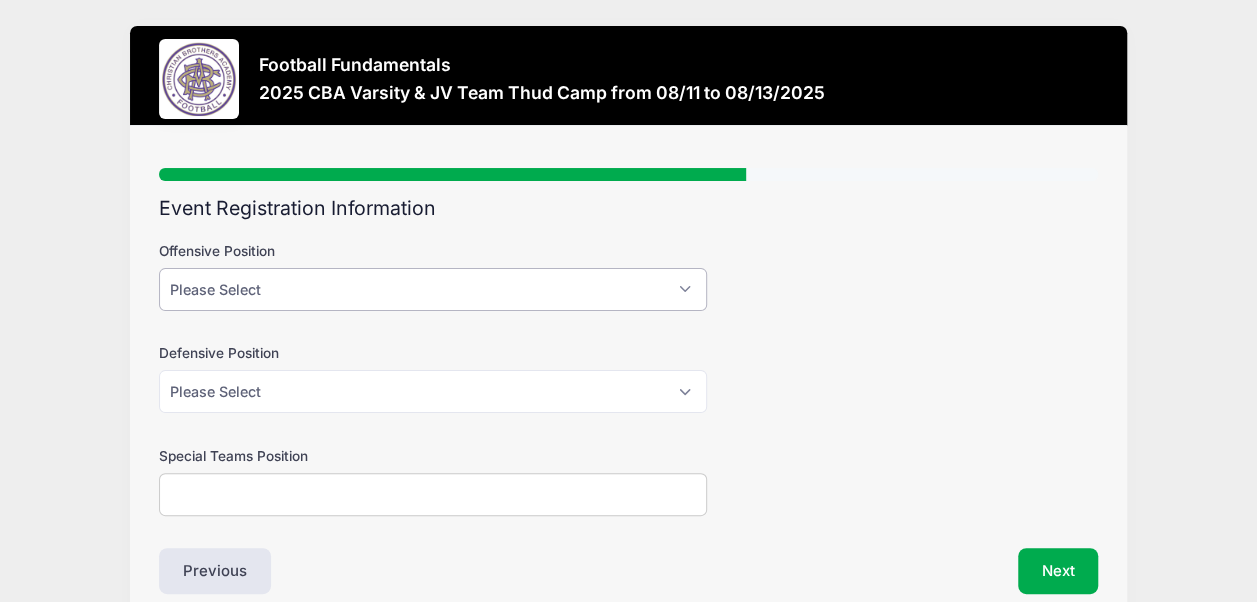 click on "Please Select QB
WR
RB
H/TE
OL" at bounding box center (433, 289) 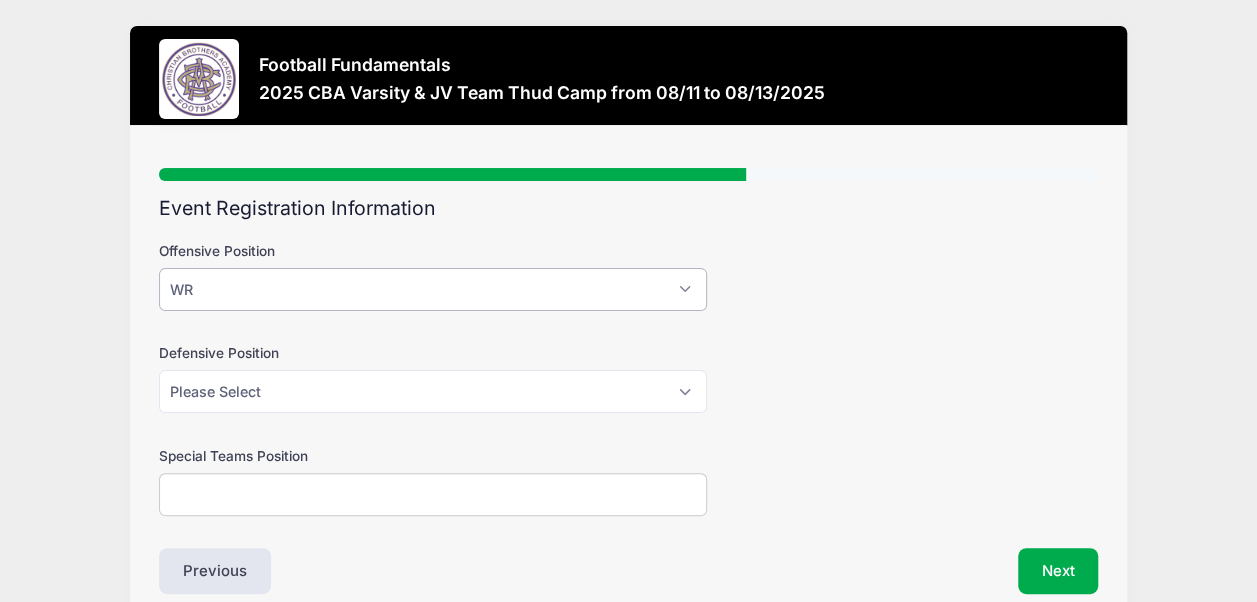 click on "Please Select QB
WR
RB
H/TE
OL" at bounding box center [433, 289] 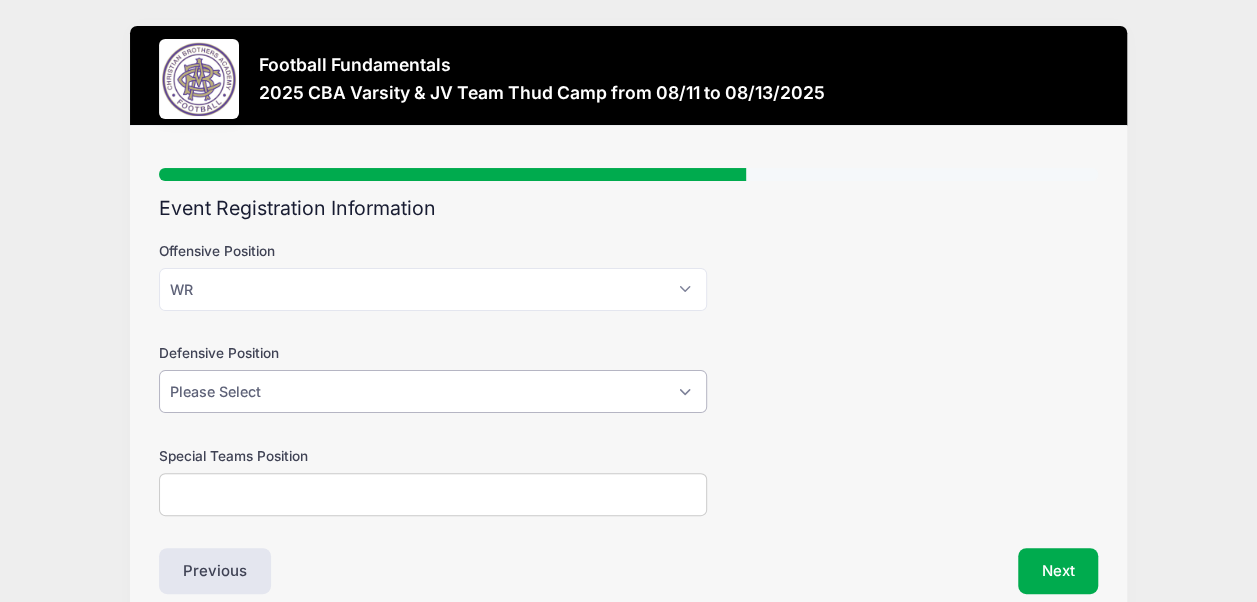 click on "Please Select DL
LB
DB" at bounding box center [433, 391] 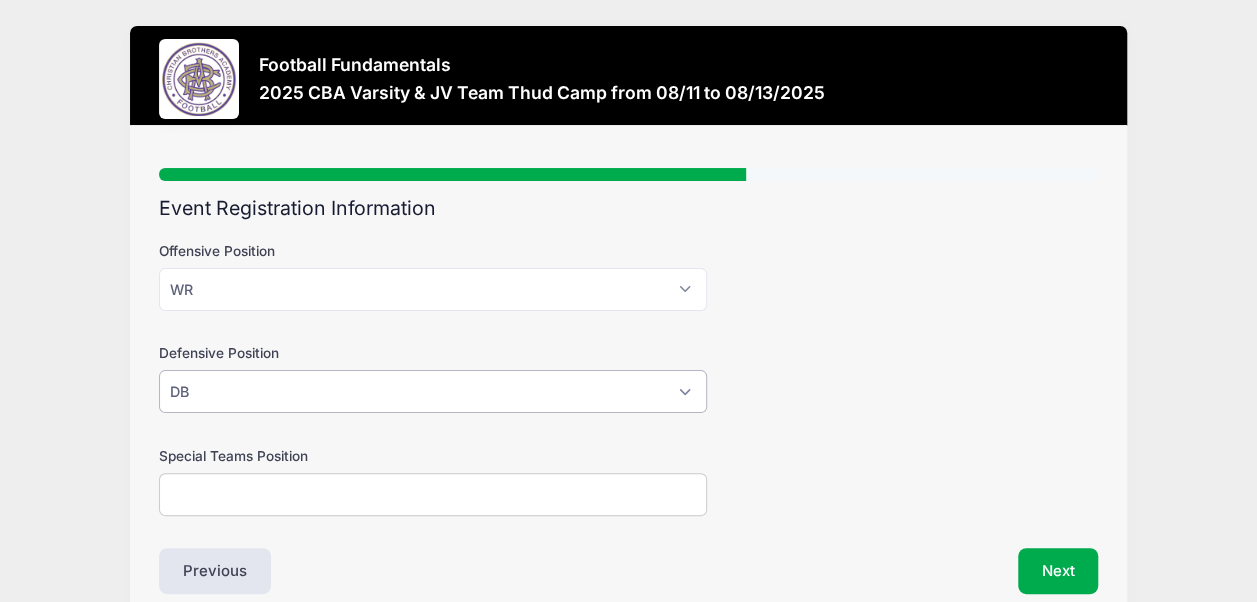 click on "Please Select DL
LB
DB" at bounding box center [433, 391] 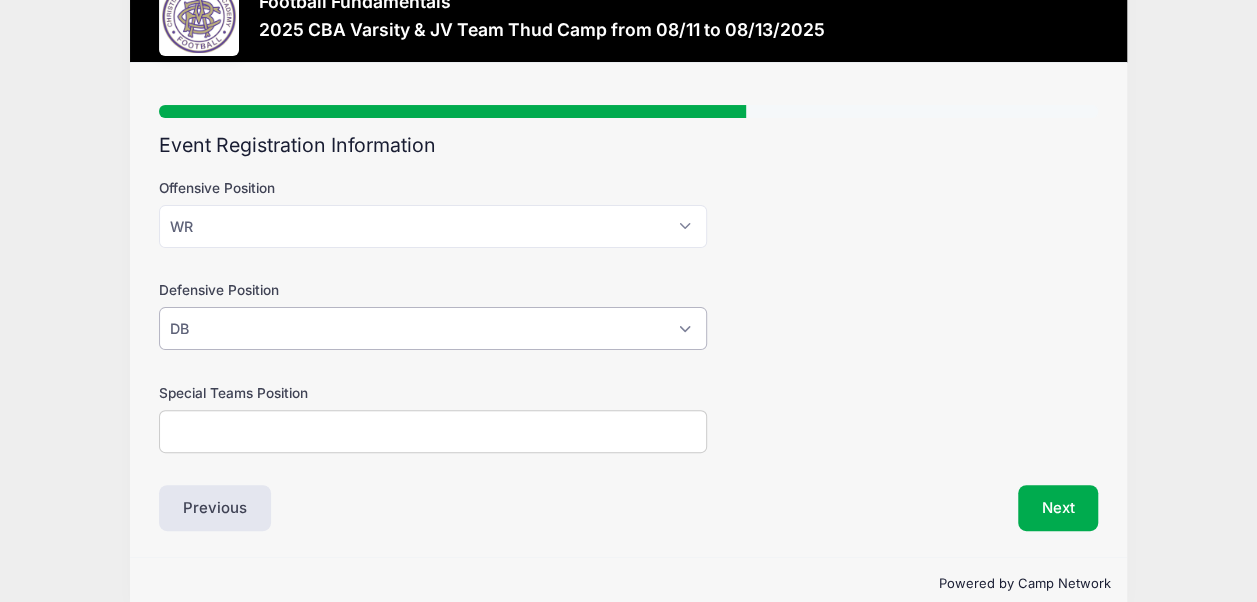 scroll, scrollTop: 94, scrollLeft: 0, axis: vertical 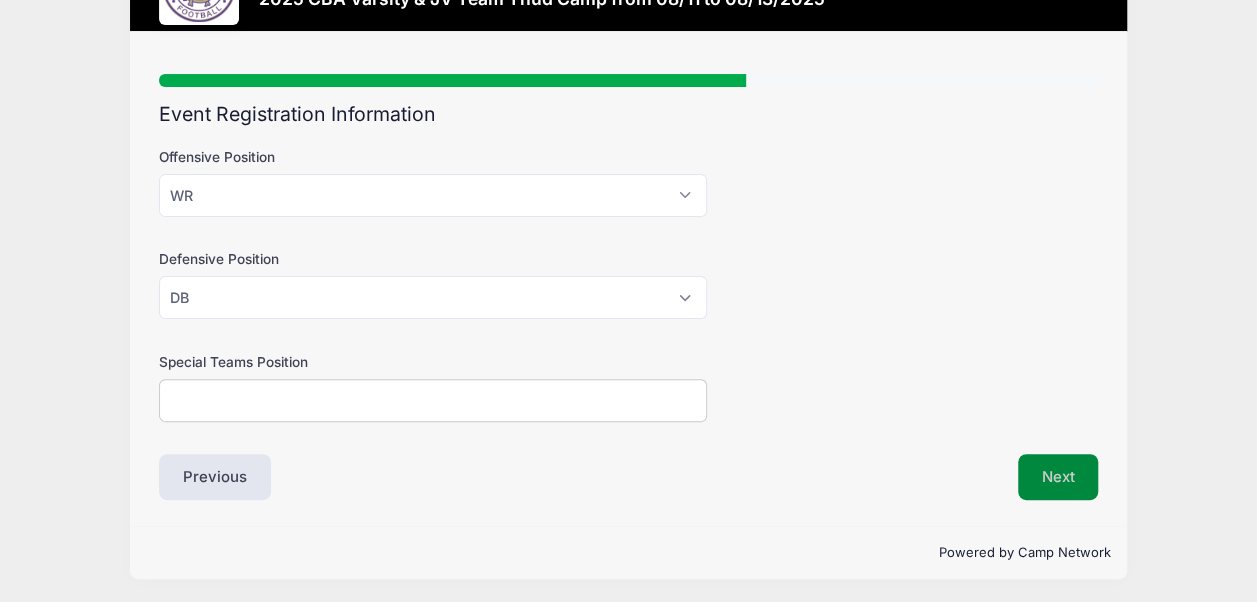 click on "Next" at bounding box center [1058, 477] 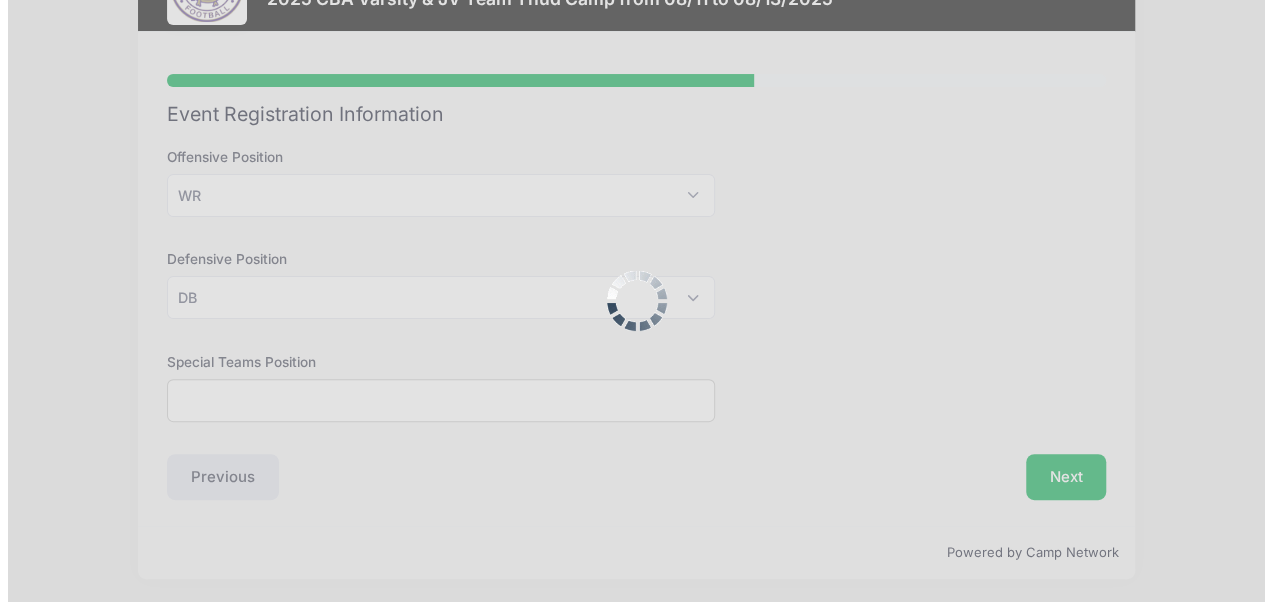 scroll, scrollTop: 0, scrollLeft: 0, axis: both 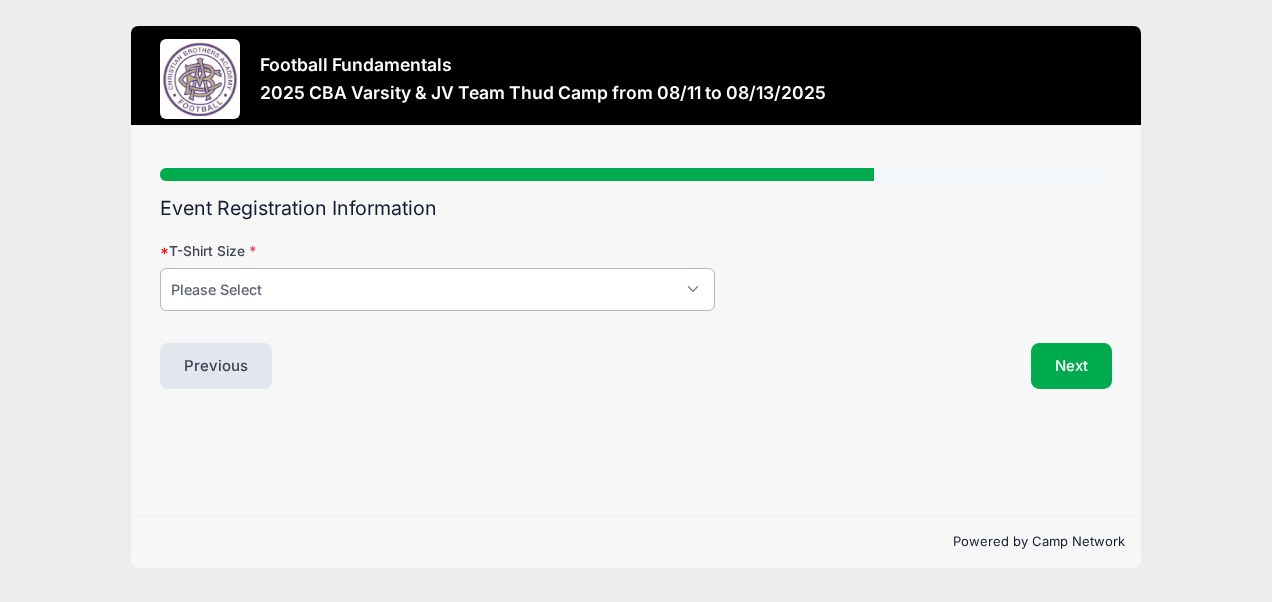 click on "Please Select SM
MED
LG
XL
2XL
3XL
4XL" at bounding box center [437, 289] 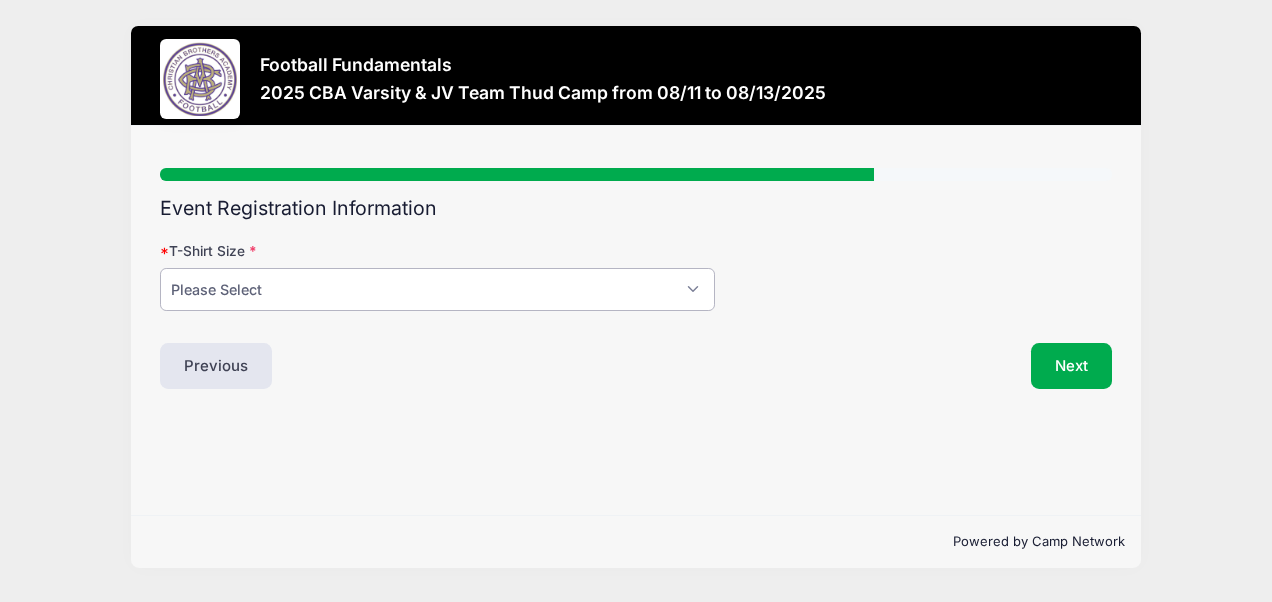 select on "SM" 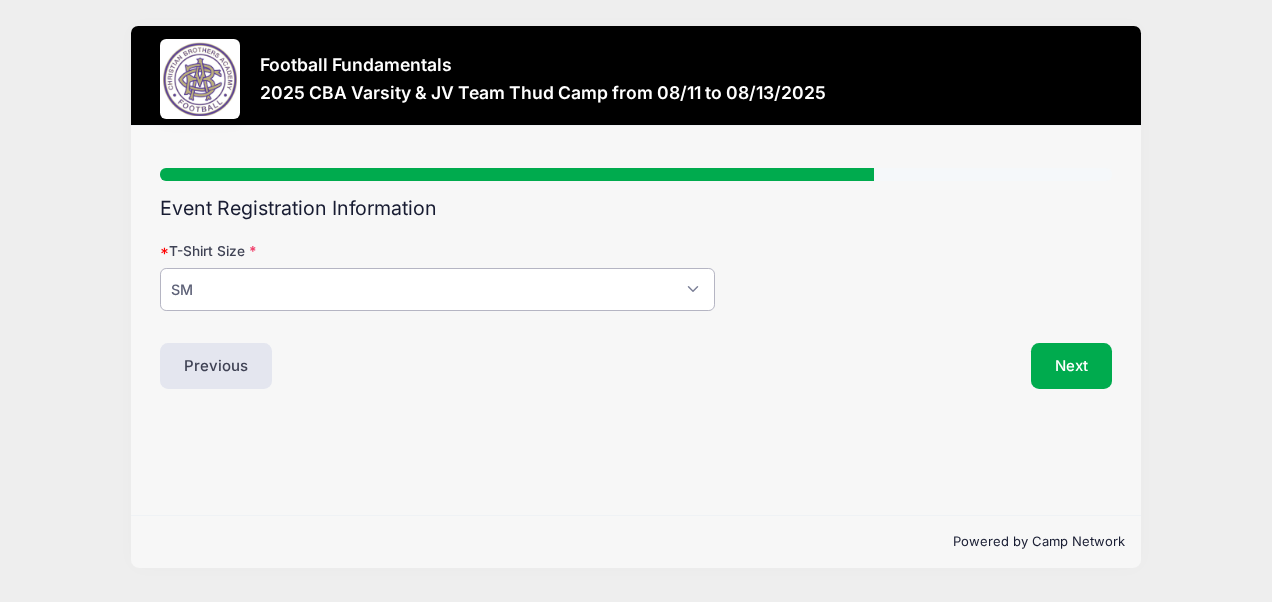 click on "Please Select SM
MED
LG
XL
2XL
3XL
4XL" at bounding box center (437, 289) 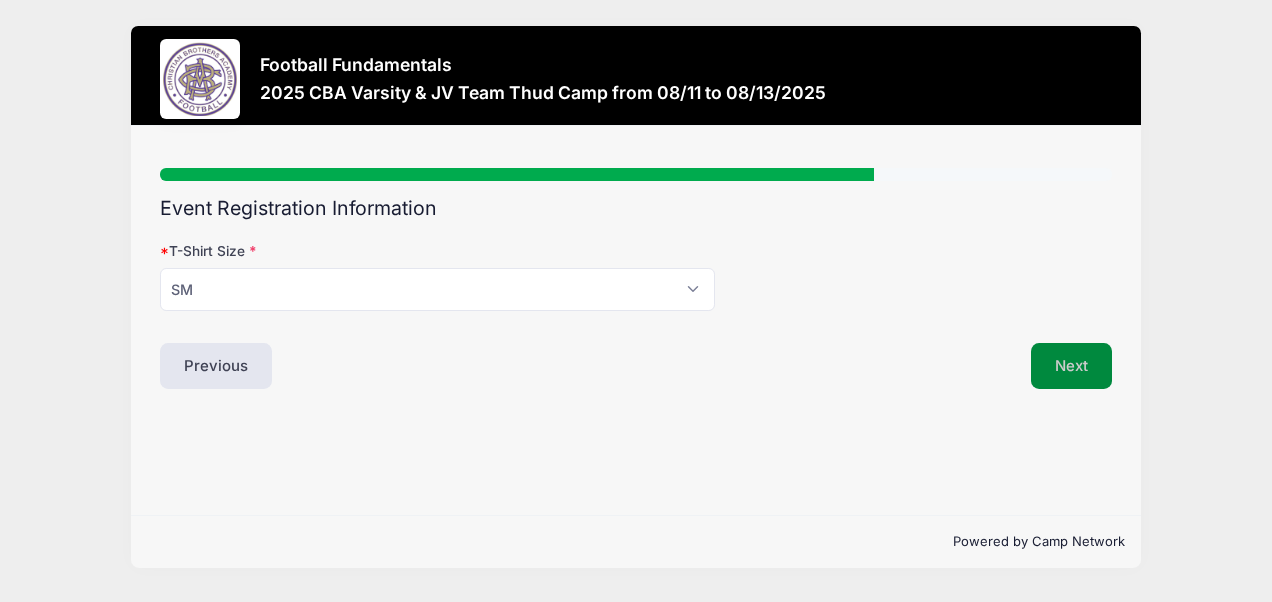 click on "Next" at bounding box center [1071, 366] 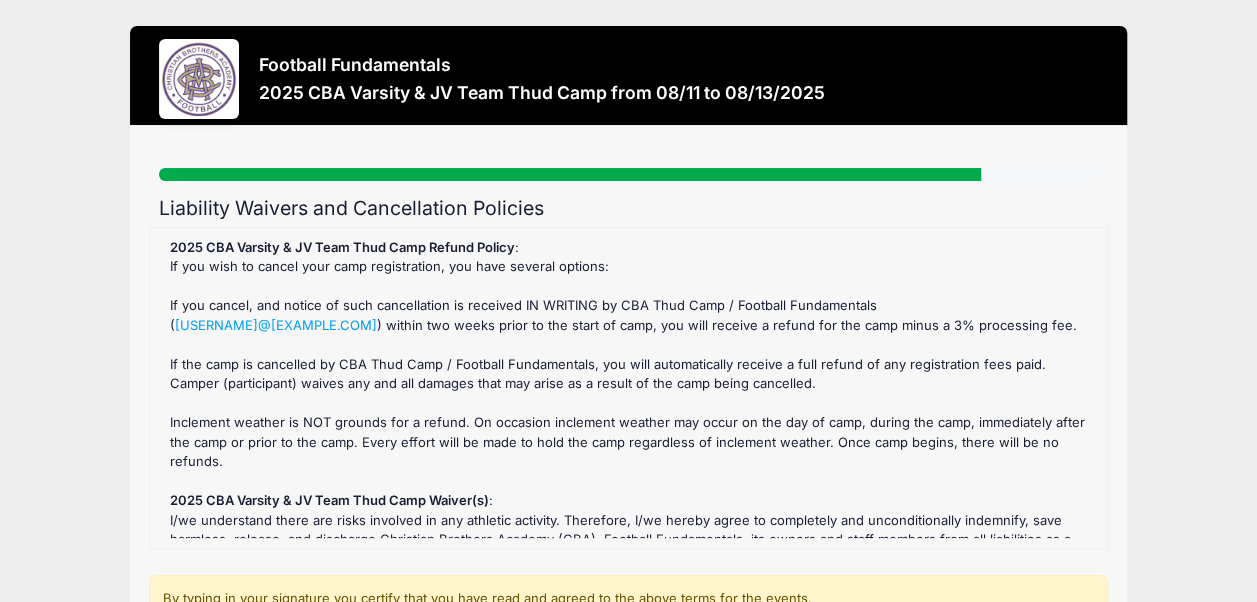 scroll, scrollTop: 0, scrollLeft: 0, axis: both 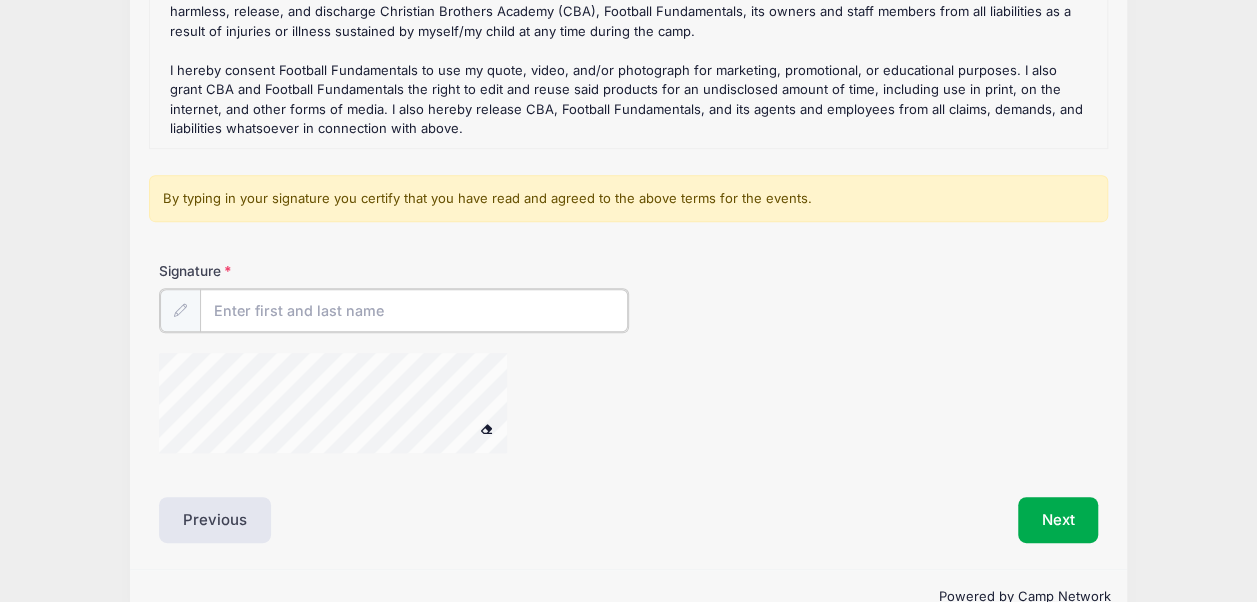 click on "Signature" at bounding box center (414, 310) 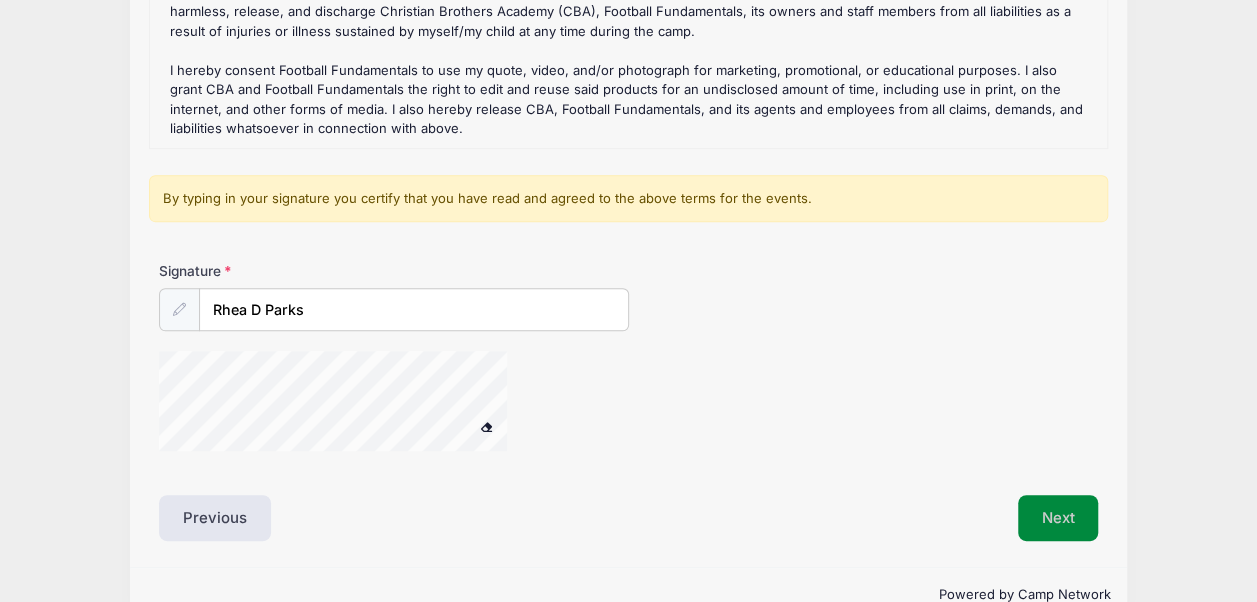 click on "Next" at bounding box center [1058, 518] 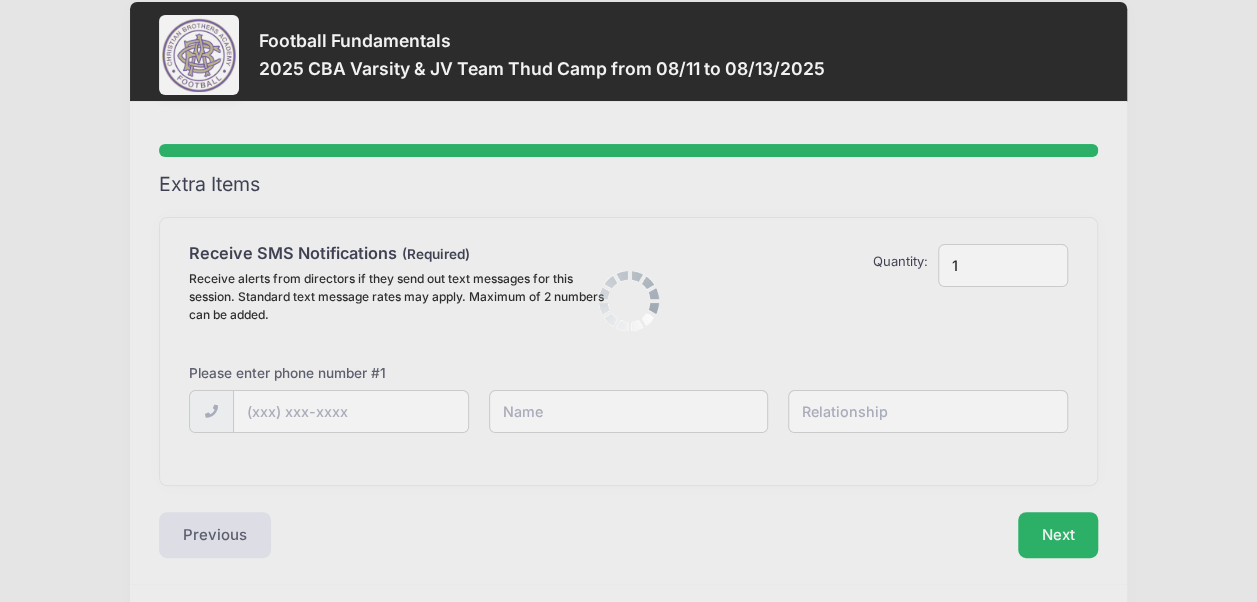 scroll, scrollTop: 0, scrollLeft: 0, axis: both 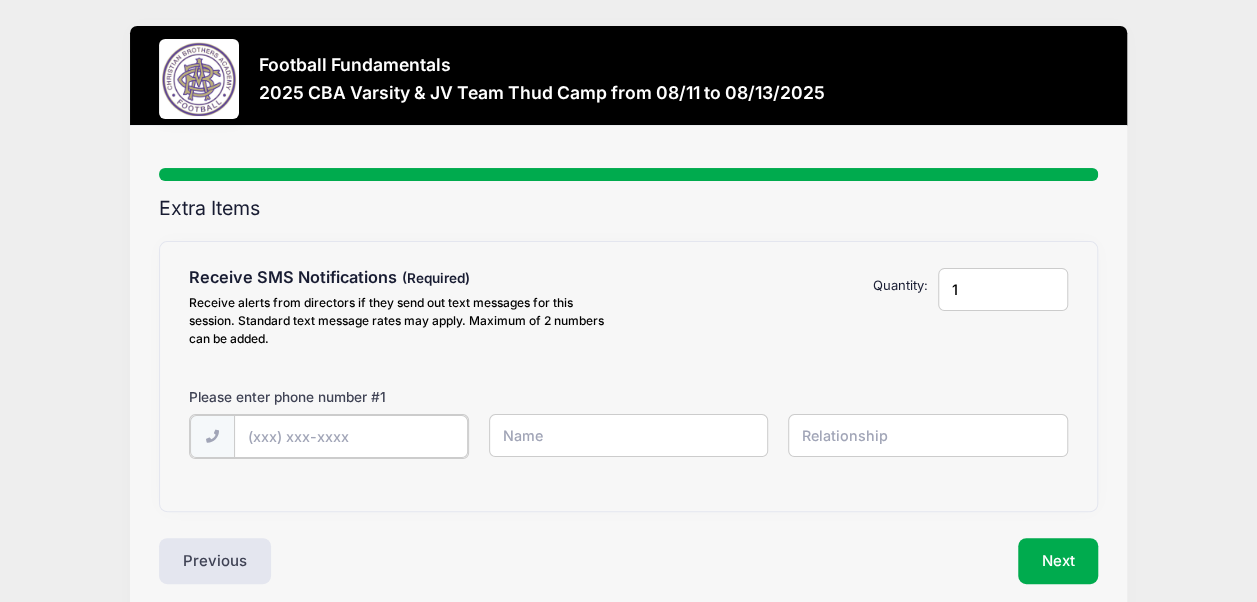 click at bounding box center (0, 0) 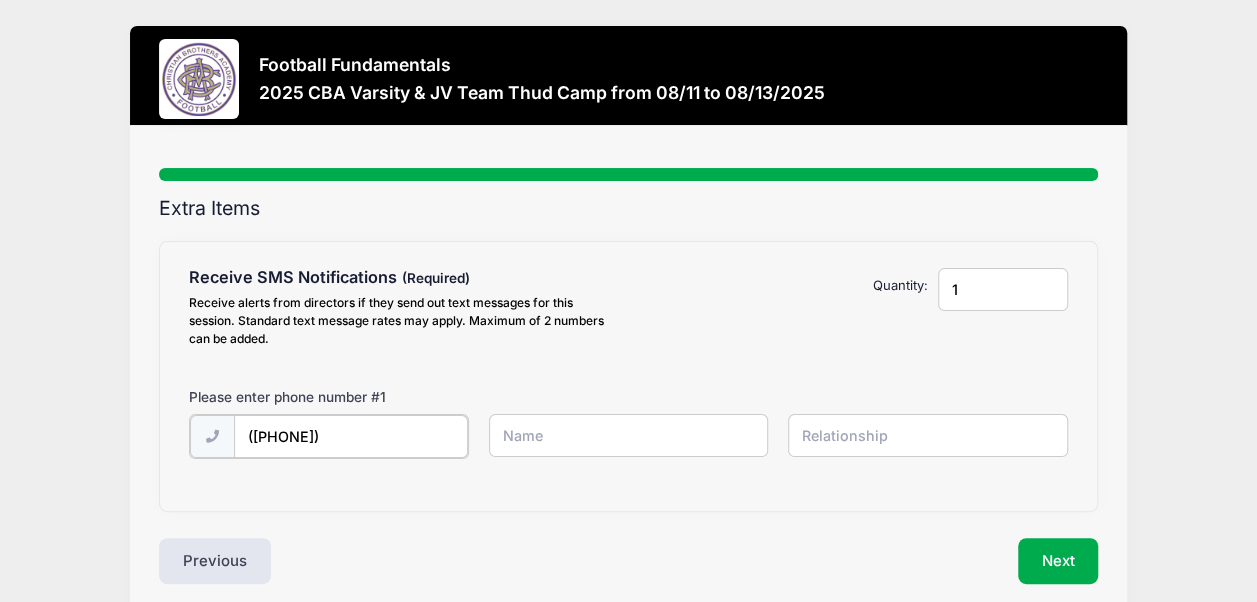 type on "(315) 664-2063" 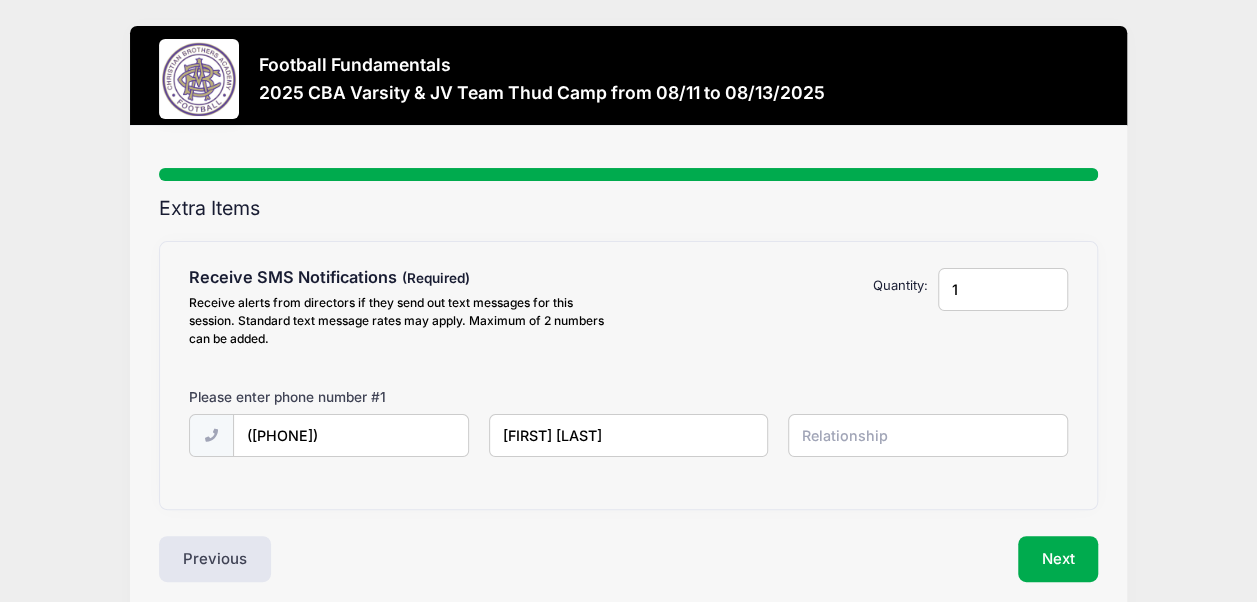 type on "rick parks" 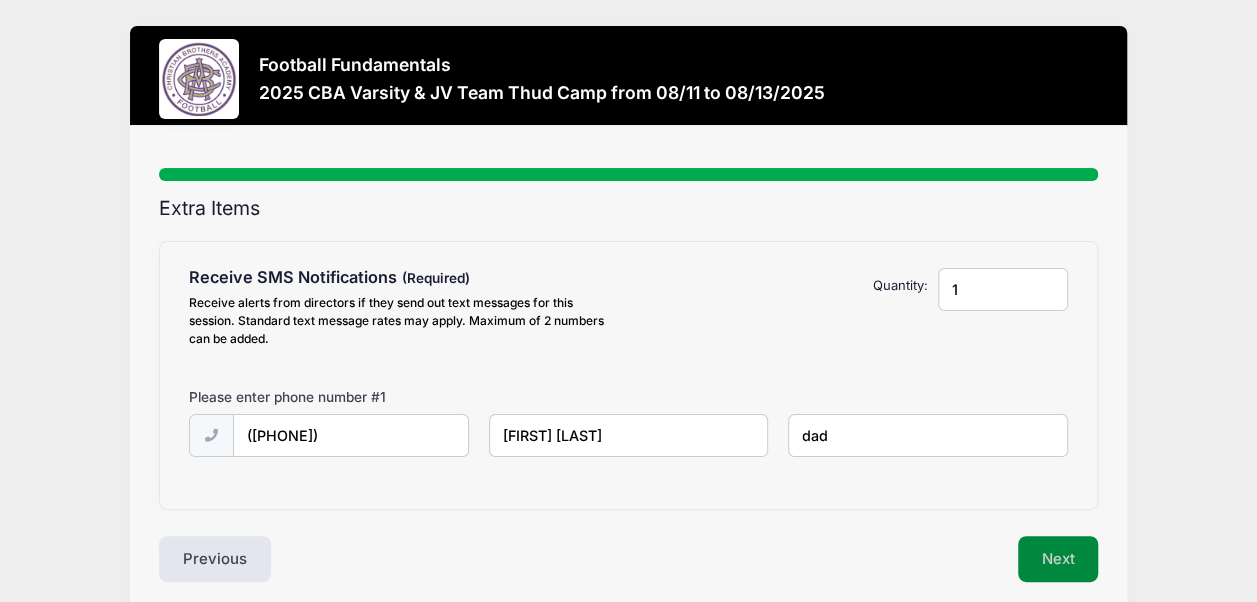 type on "dad" 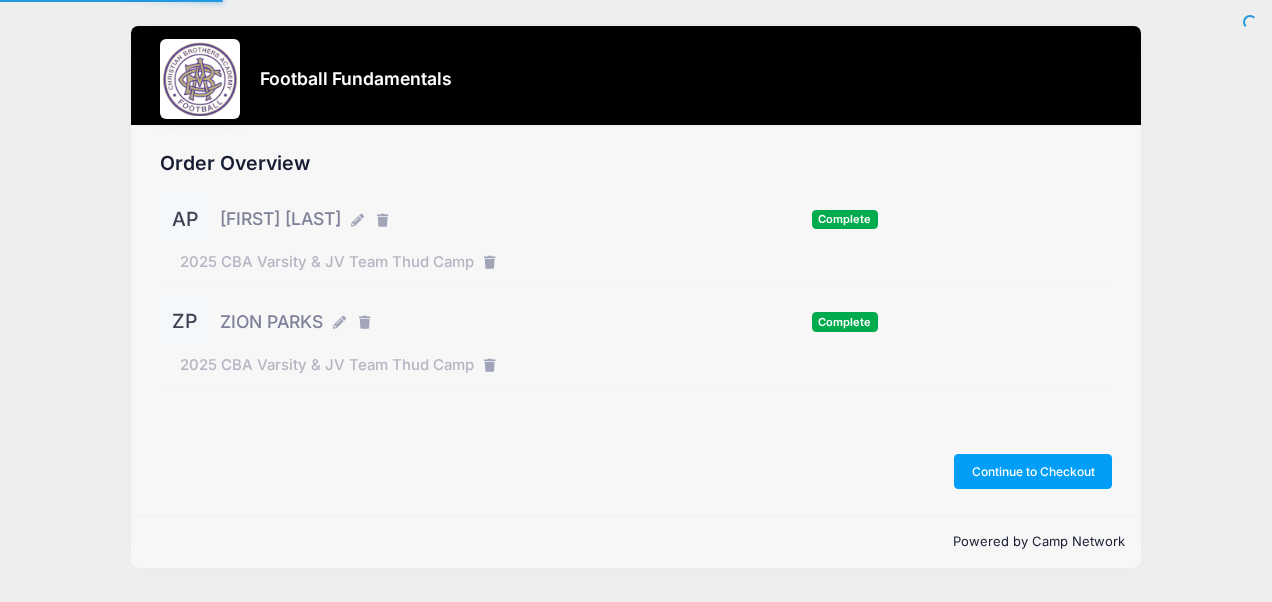 scroll, scrollTop: 0, scrollLeft: 0, axis: both 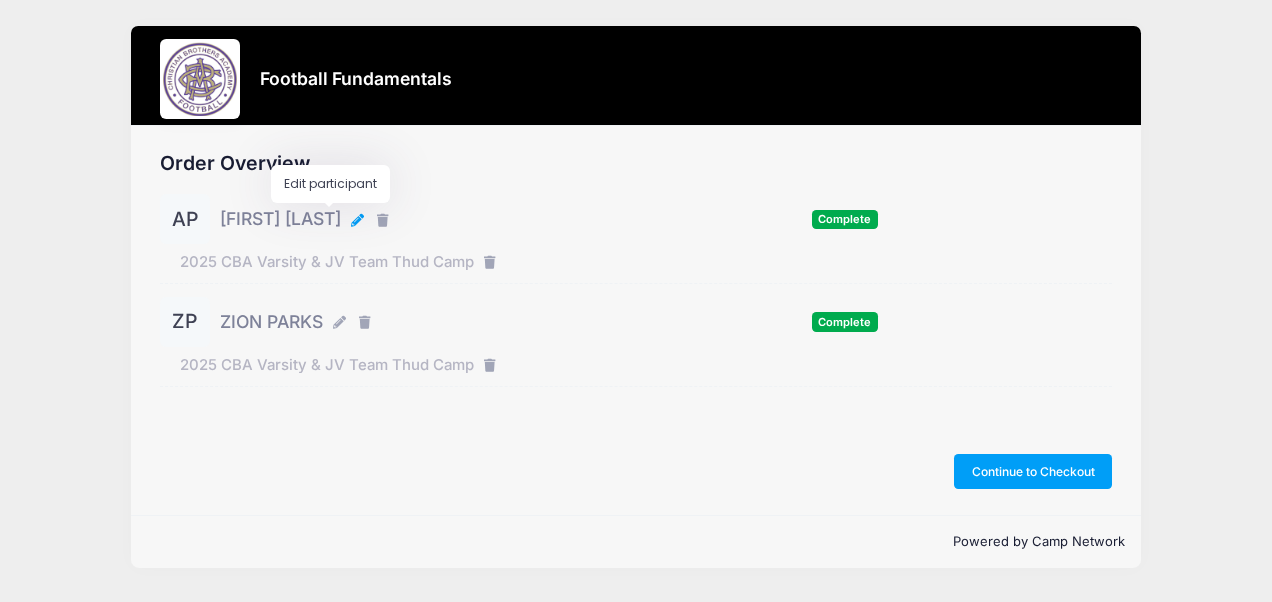 click at bounding box center [359, 221] 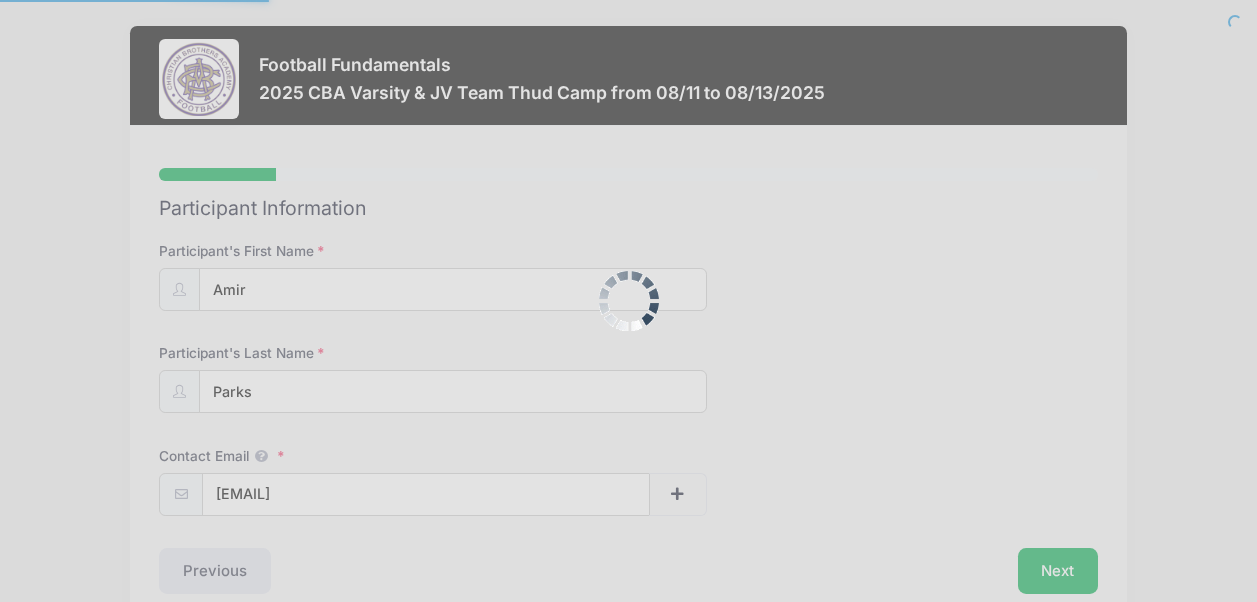 scroll, scrollTop: 0, scrollLeft: 0, axis: both 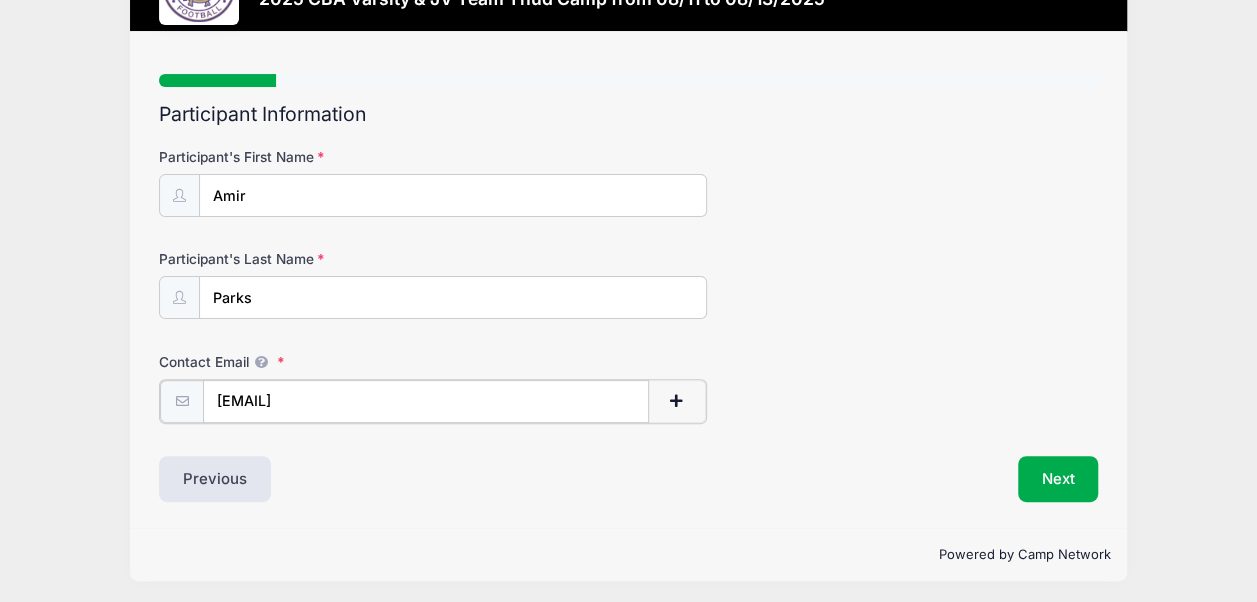 drag, startPoint x: 388, startPoint y: 406, endPoint x: 212, endPoint y: 373, distance: 179.06703 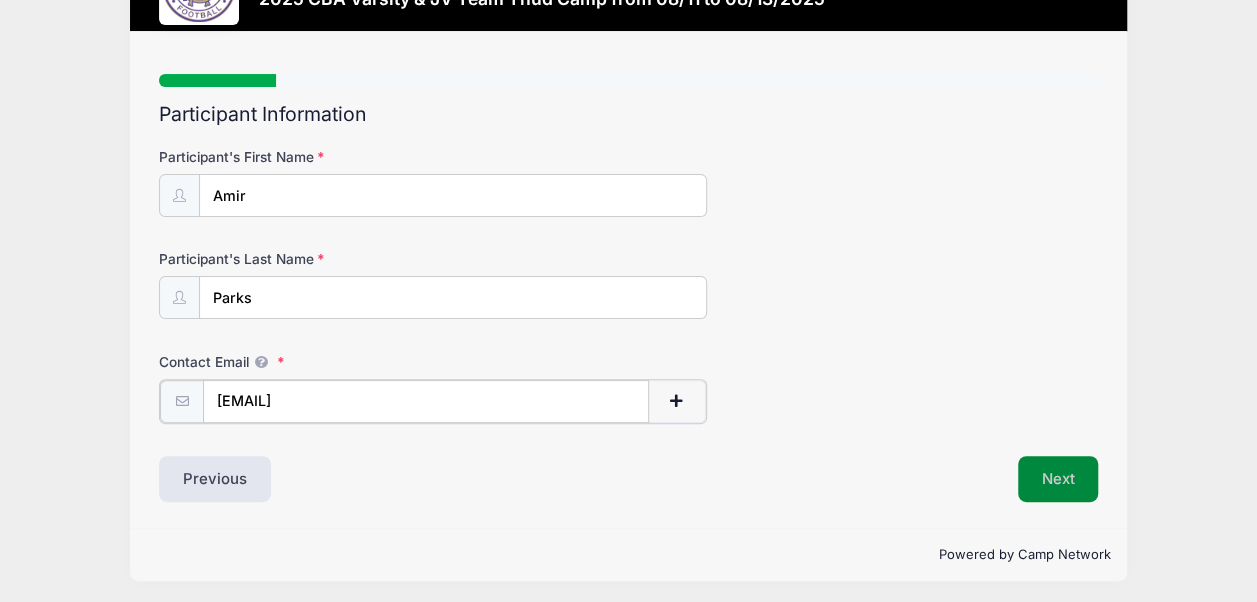 type on "amir.parks@cbasyr.org" 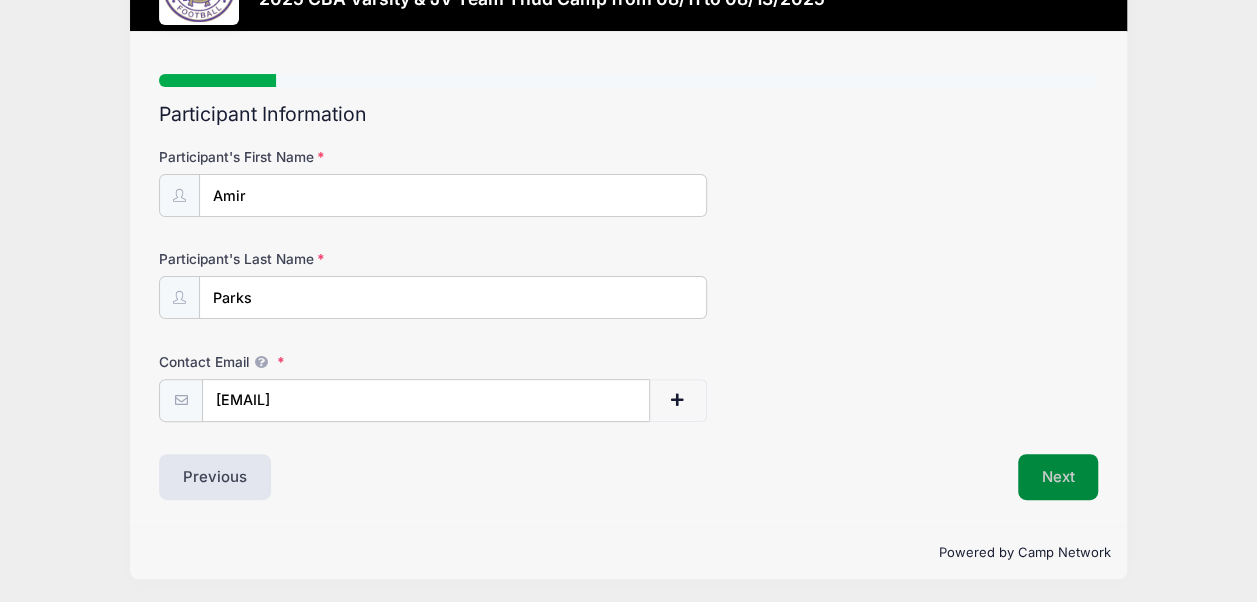 click on "Next" at bounding box center (1058, 477) 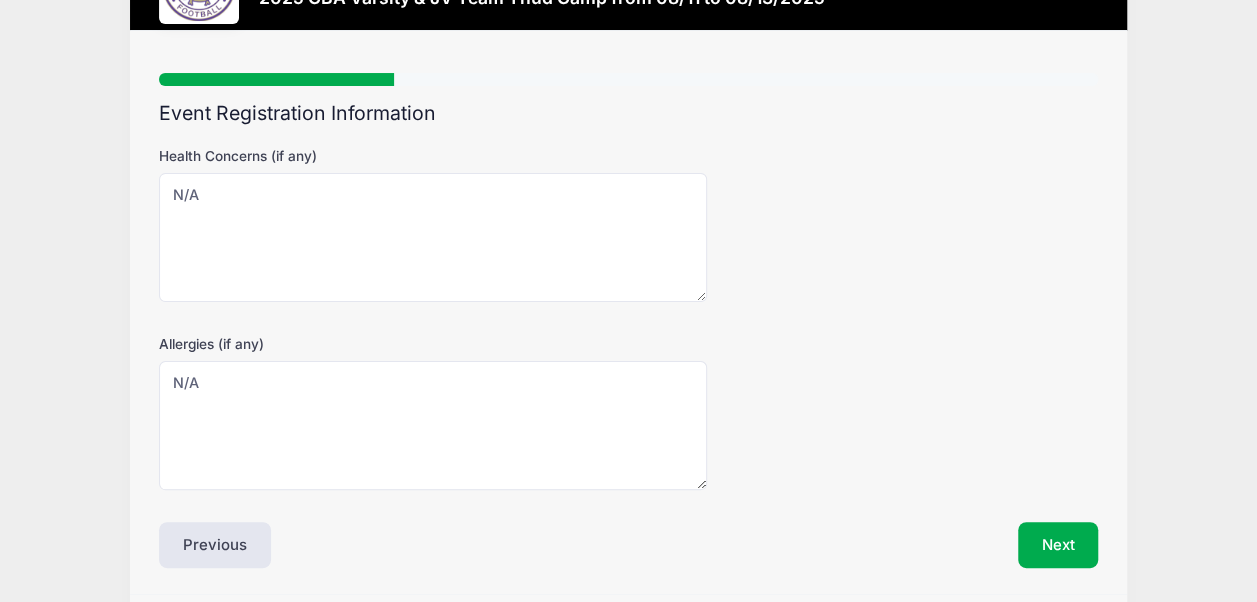 scroll, scrollTop: 164, scrollLeft: 0, axis: vertical 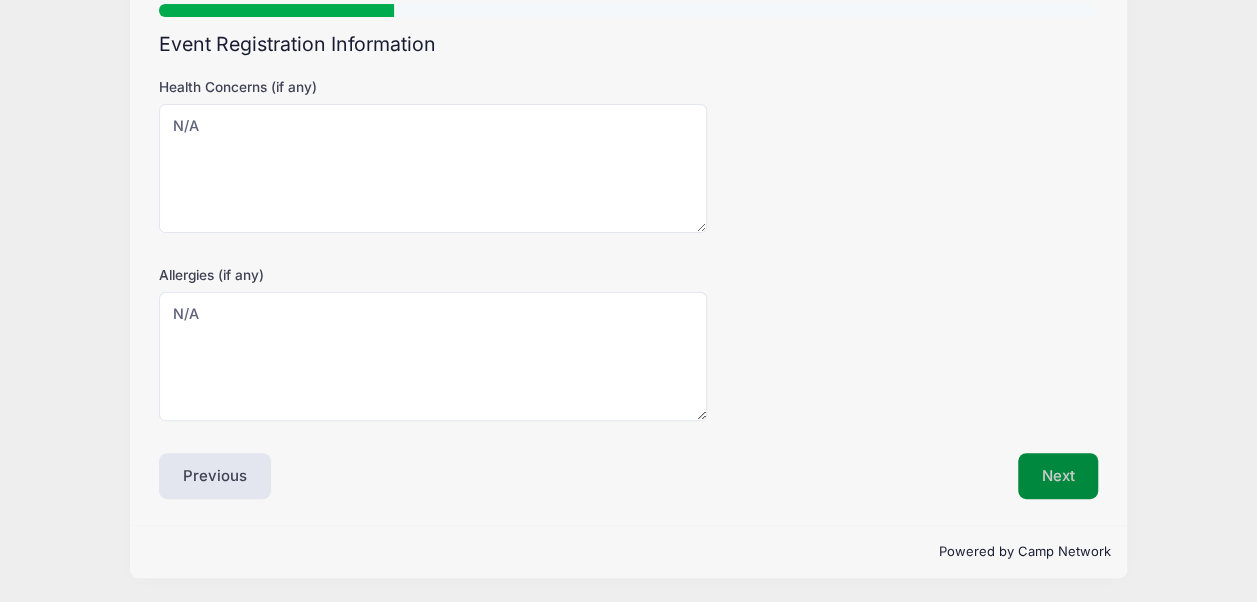 click on "Next" at bounding box center (1058, 476) 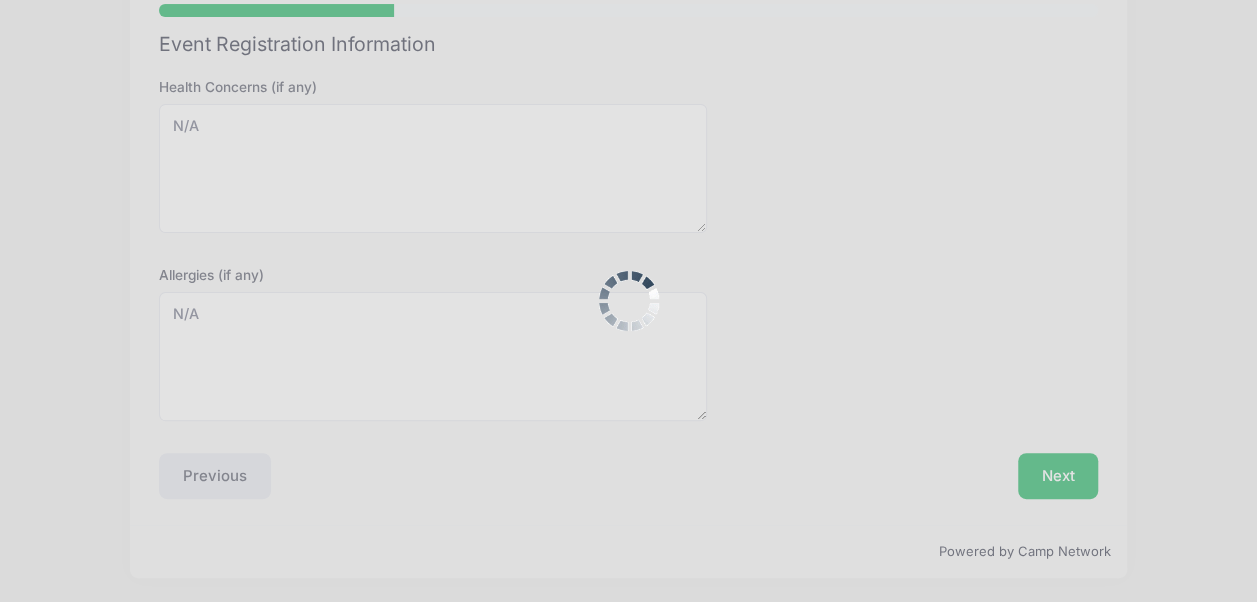 scroll, scrollTop: 0, scrollLeft: 0, axis: both 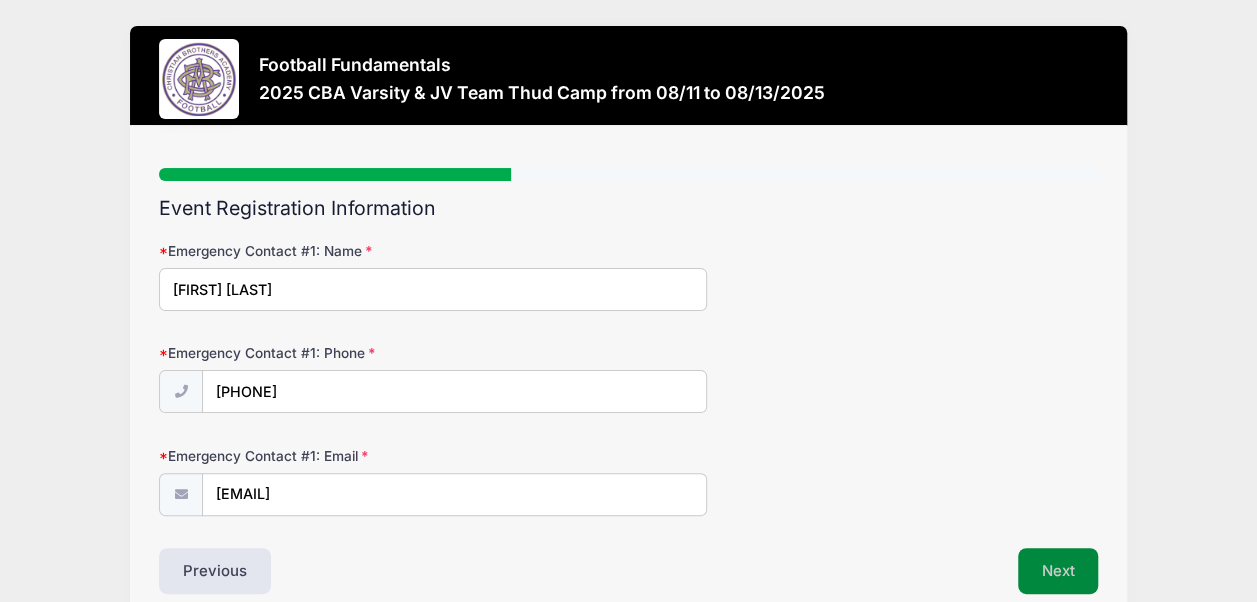 click on "Next" at bounding box center [1058, 571] 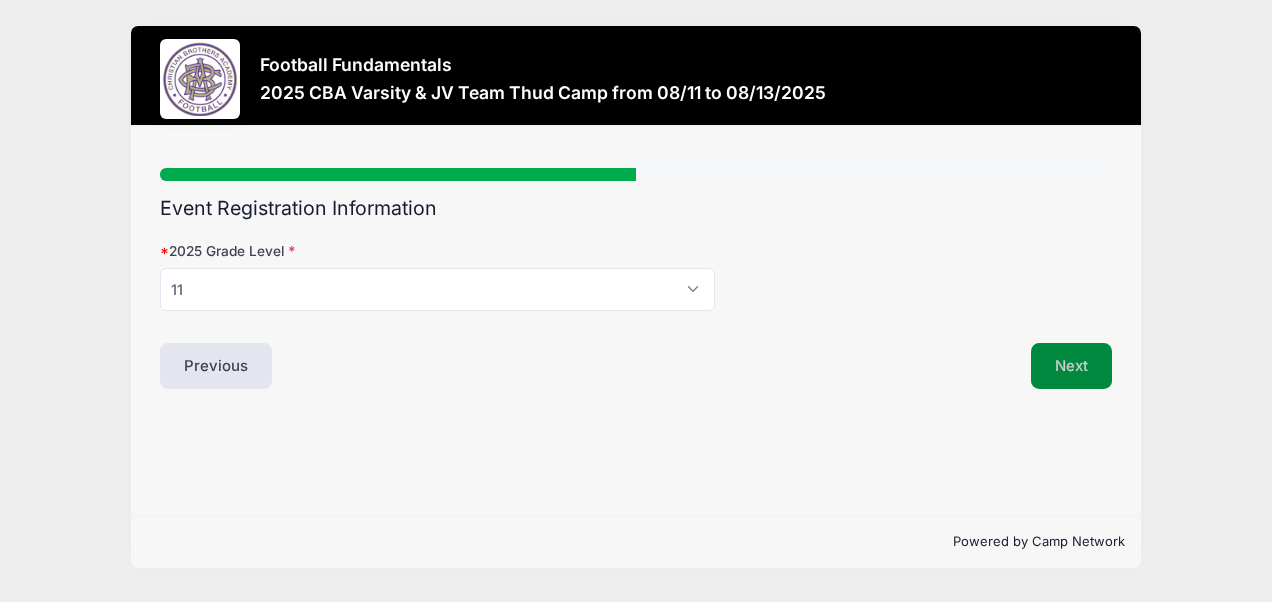 click on "Next" at bounding box center [1071, 366] 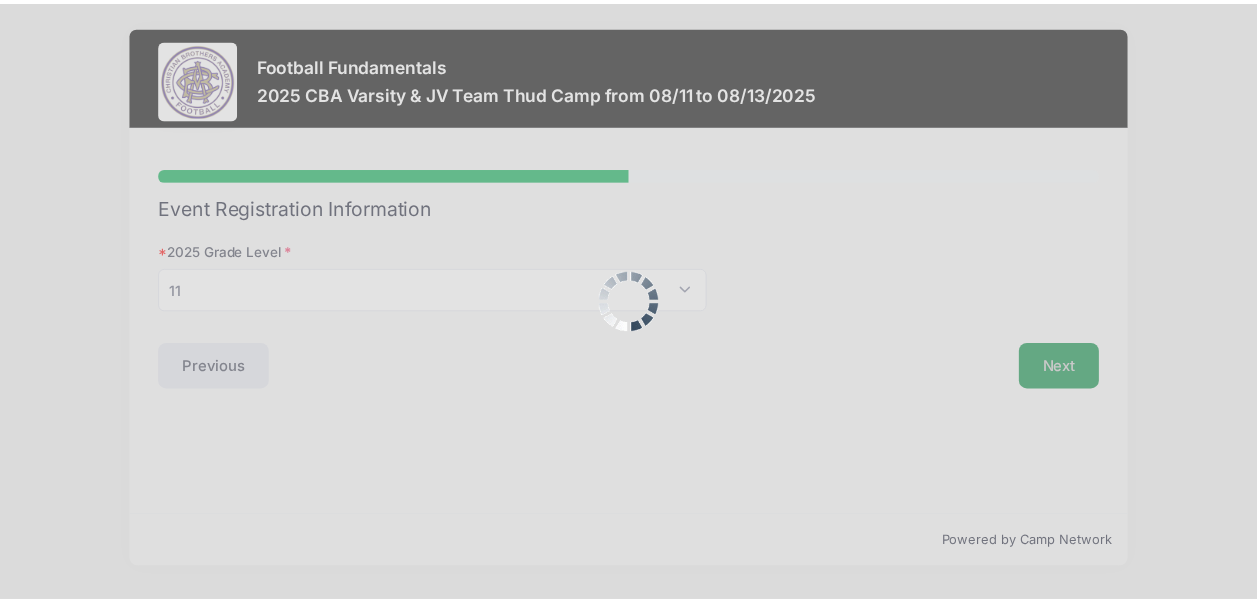 scroll, scrollTop: 0, scrollLeft: 0, axis: both 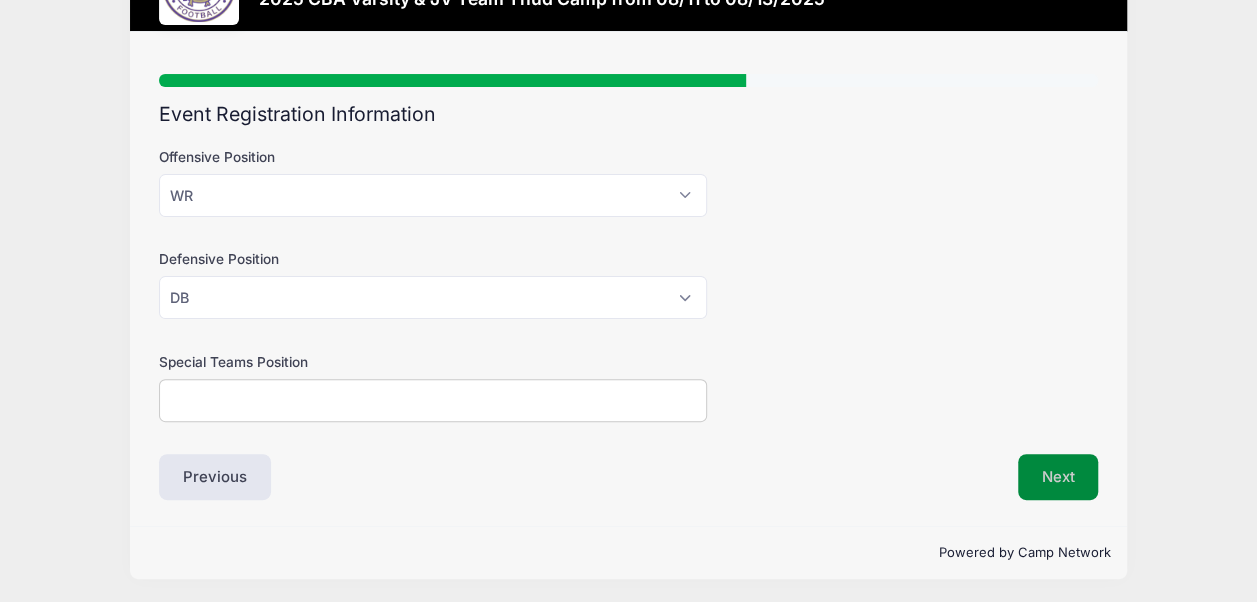 click on "Next" at bounding box center [1058, 477] 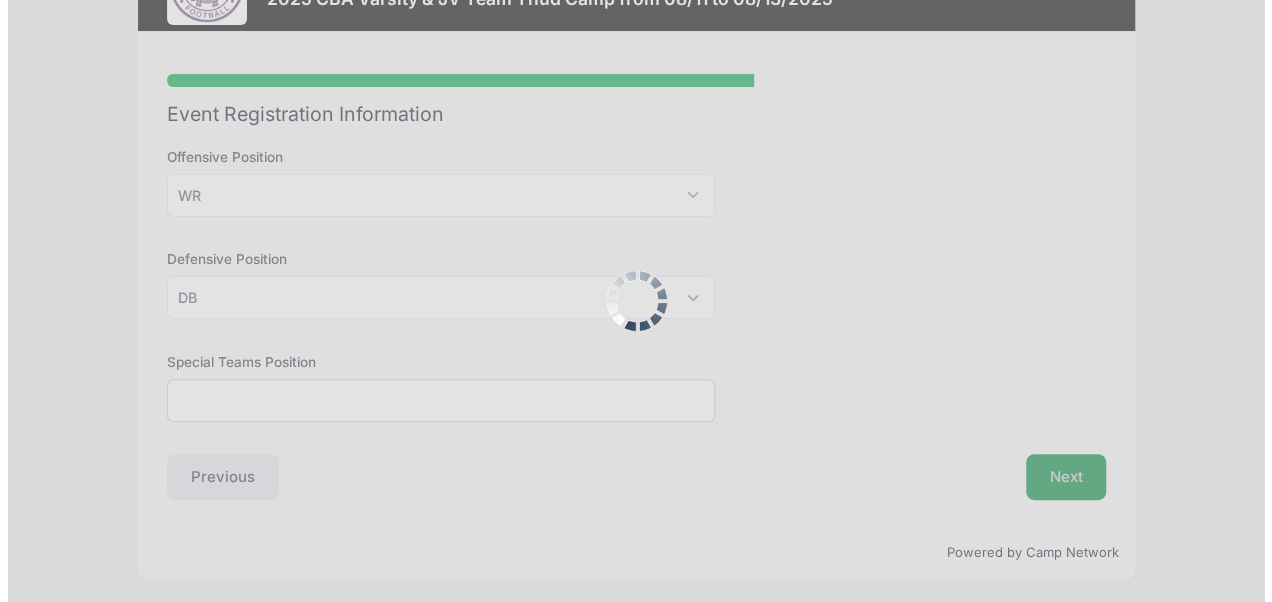 scroll, scrollTop: 0, scrollLeft: 0, axis: both 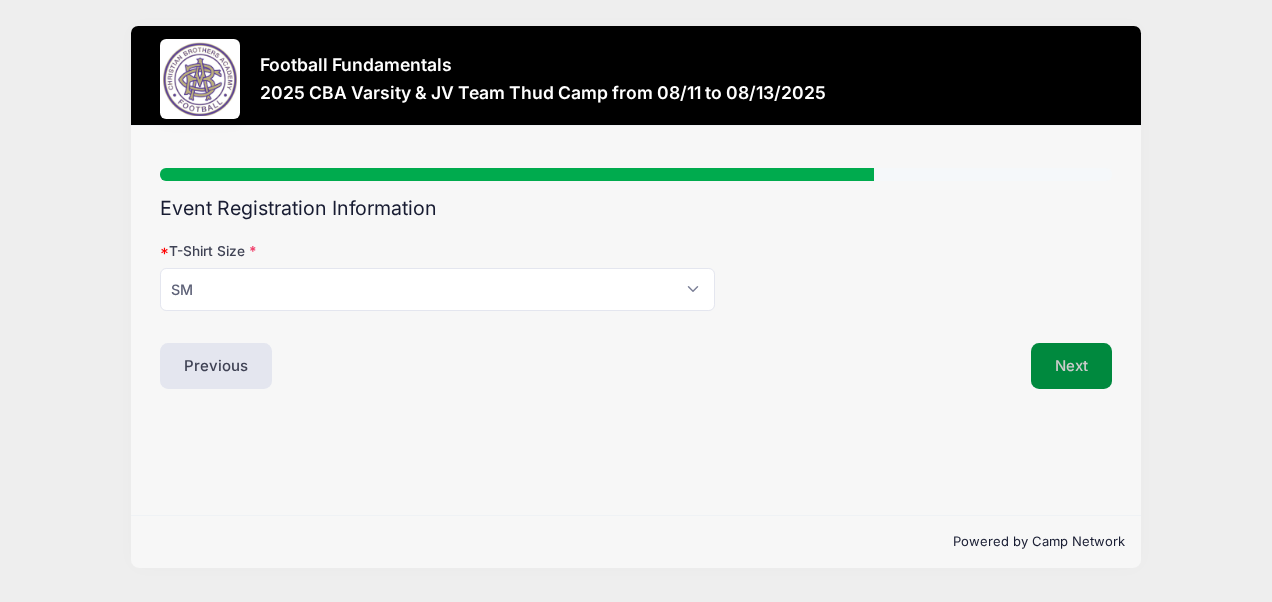 click on "Next" at bounding box center [1071, 366] 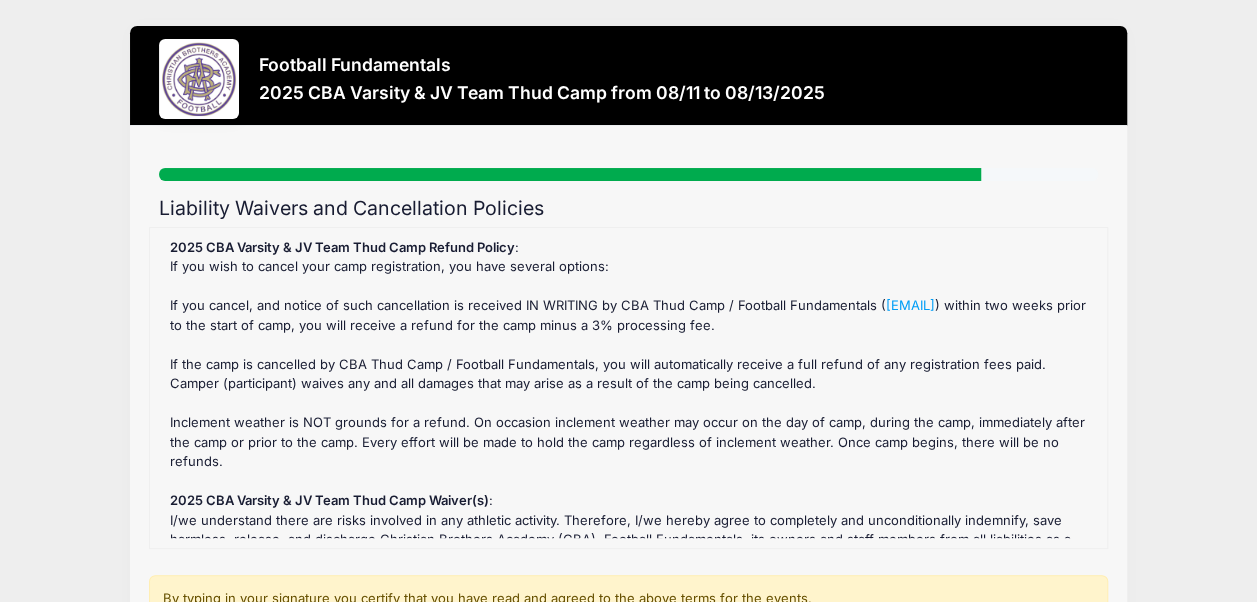 scroll, scrollTop: 0, scrollLeft: 0, axis: both 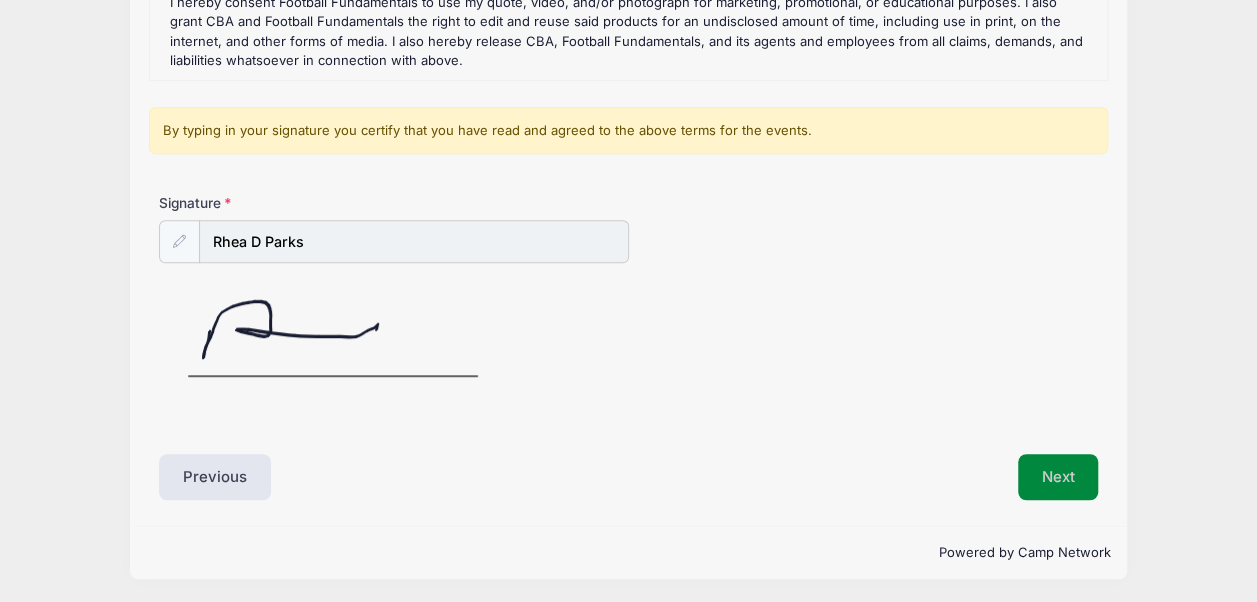 click on "Next" at bounding box center (1058, 477) 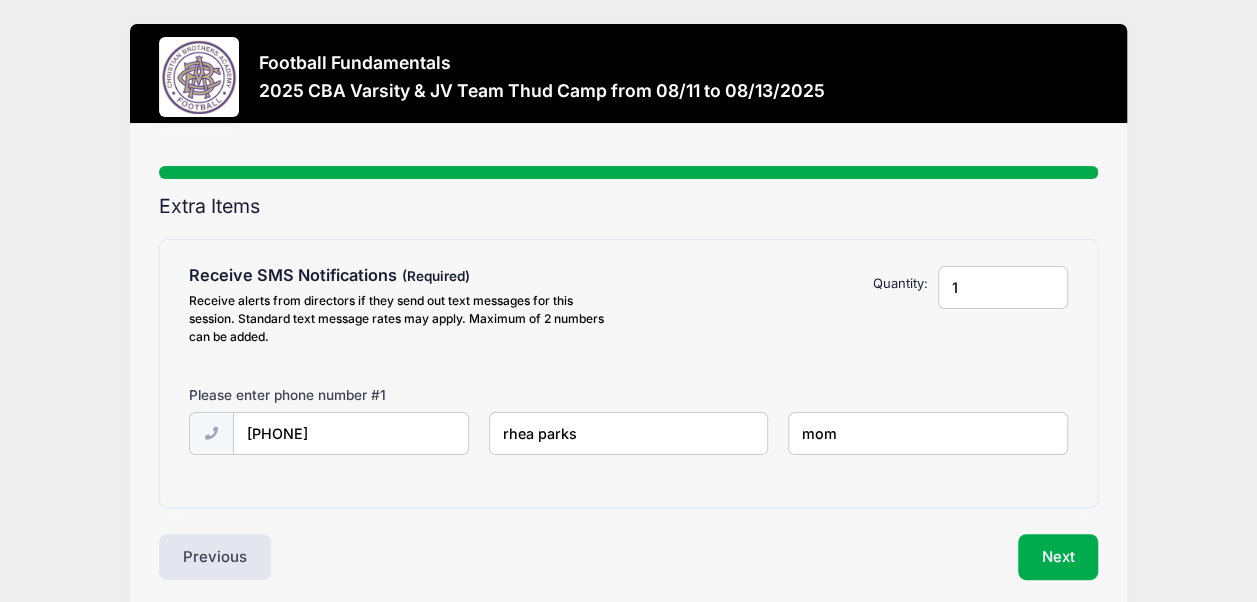 scroll, scrollTop: 0, scrollLeft: 0, axis: both 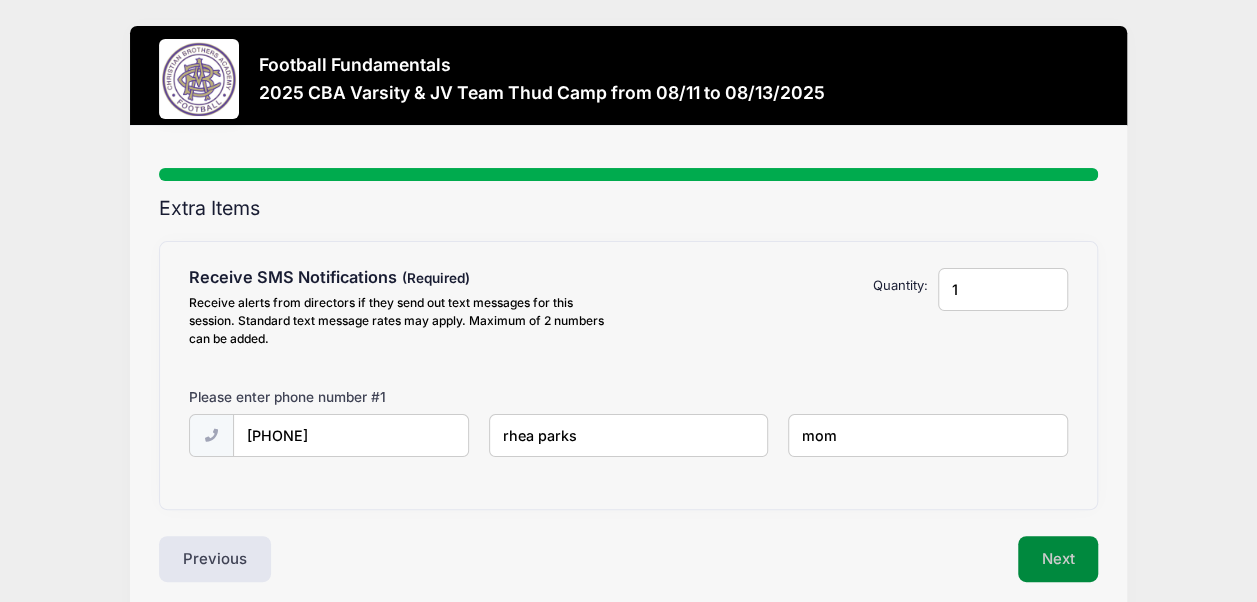 click on "Next" at bounding box center [1058, 559] 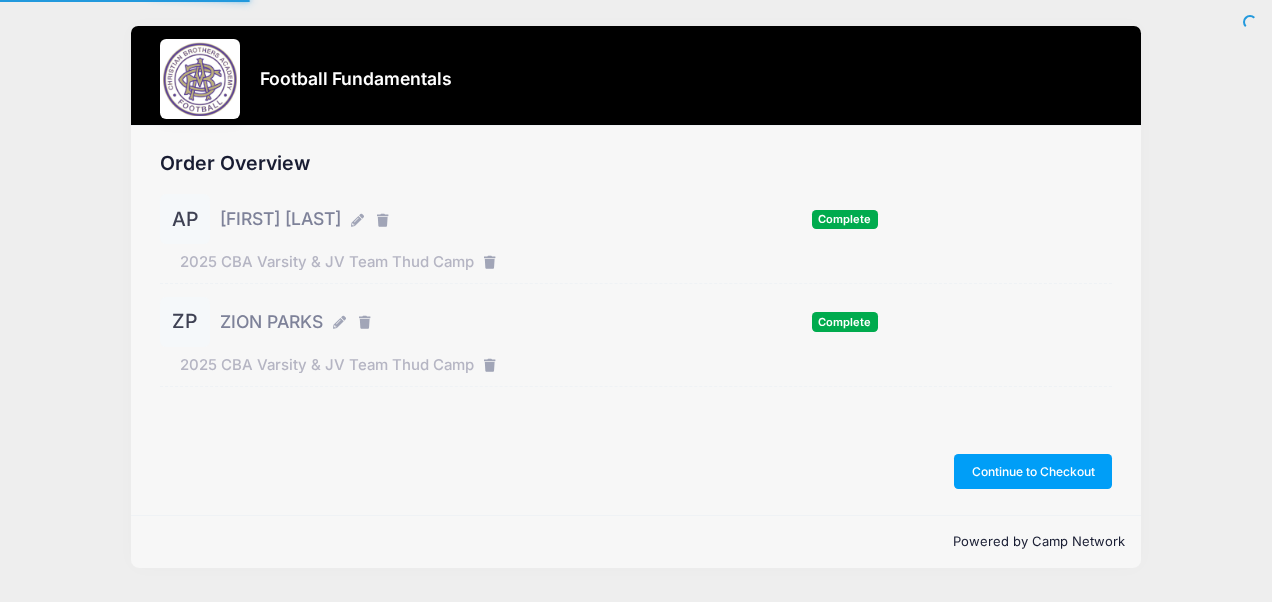 scroll, scrollTop: 0, scrollLeft: 0, axis: both 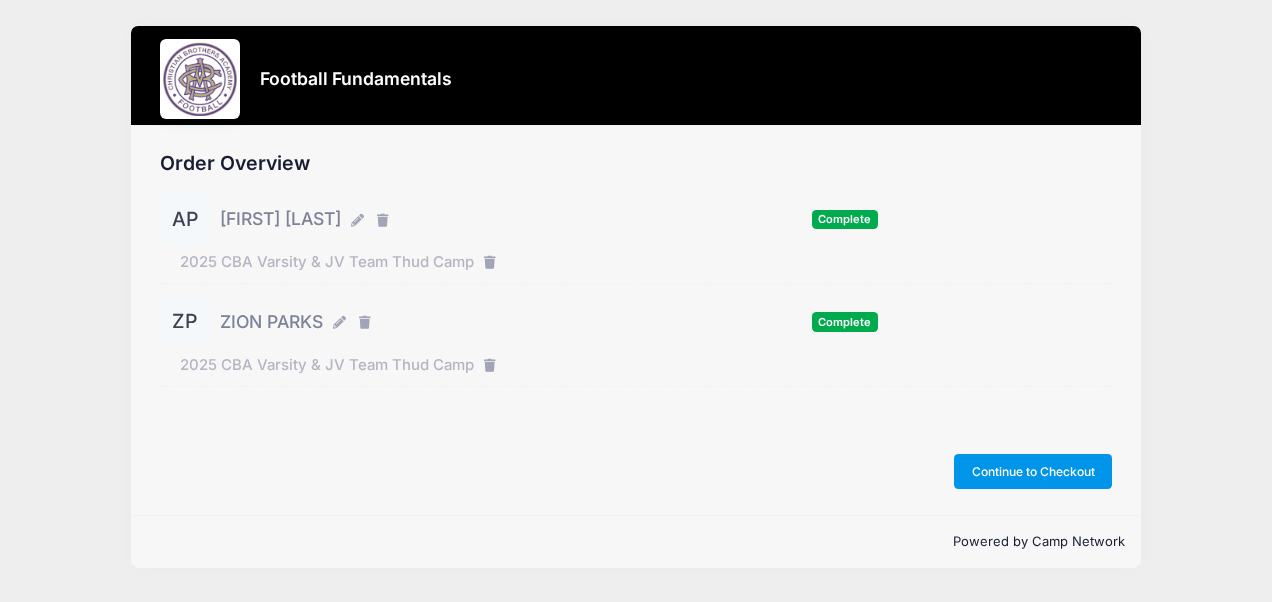 click on "Continue to Checkout" at bounding box center [1033, 471] 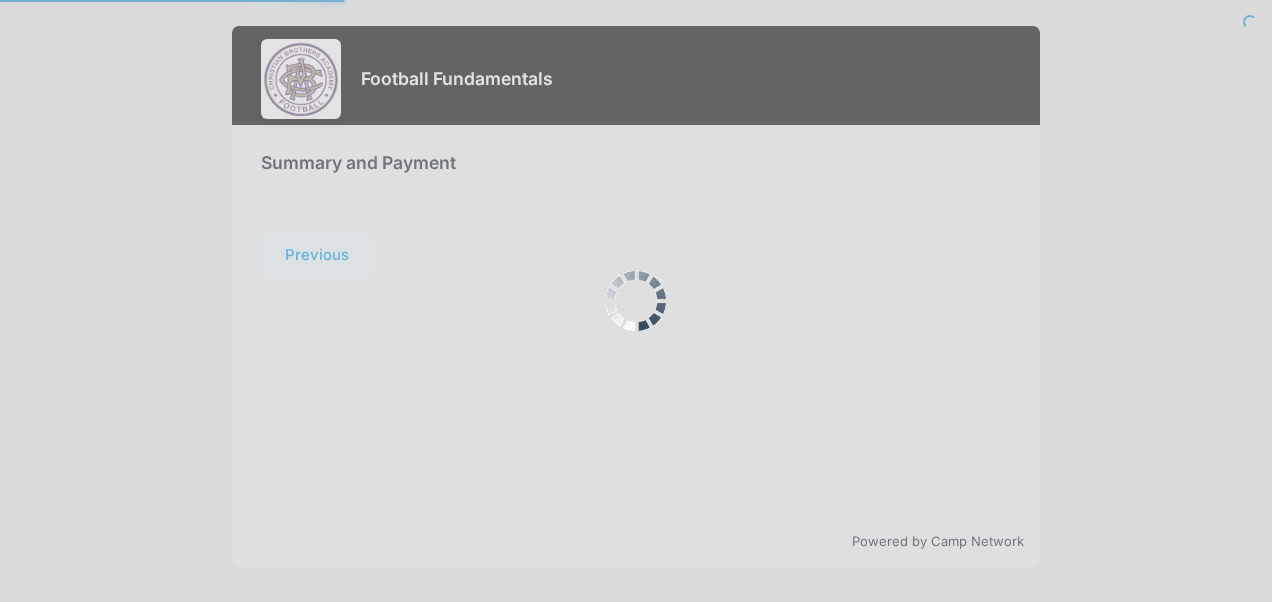 scroll, scrollTop: 0, scrollLeft: 0, axis: both 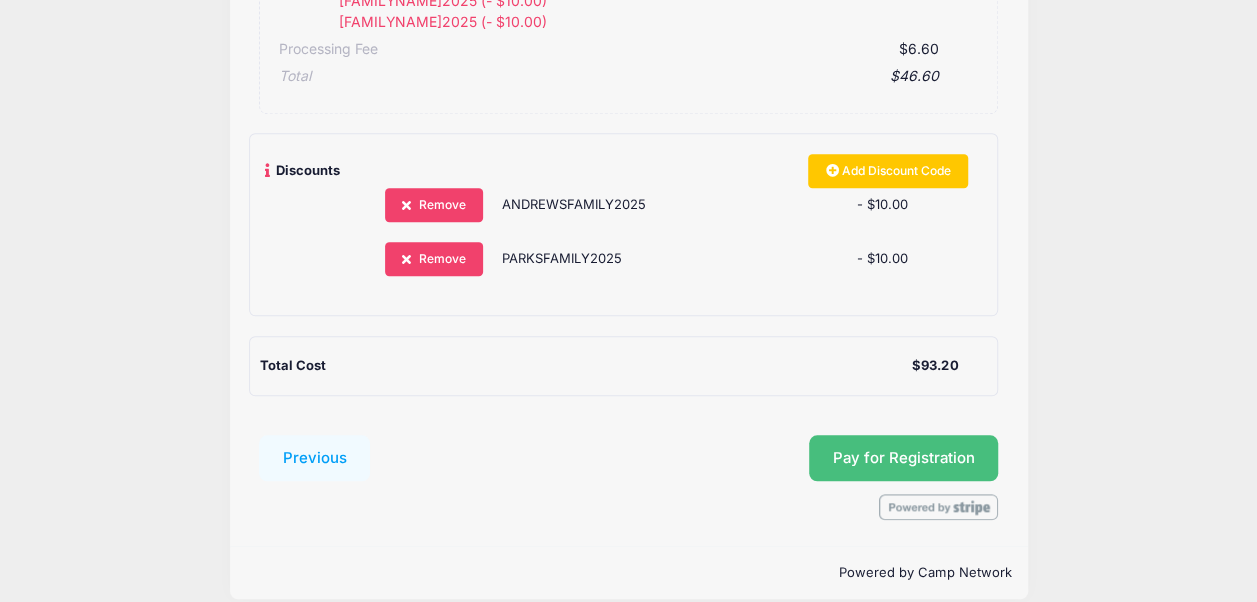 click on "Pay for Registration" at bounding box center [904, 458] 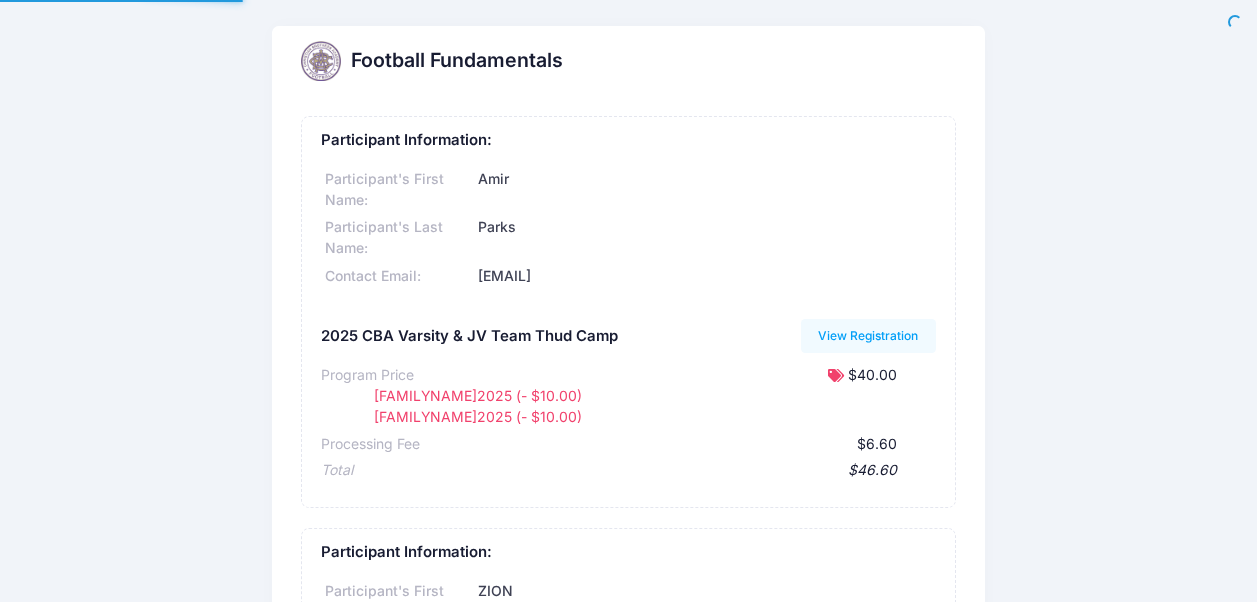 scroll, scrollTop: 0, scrollLeft: 0, axis: both 